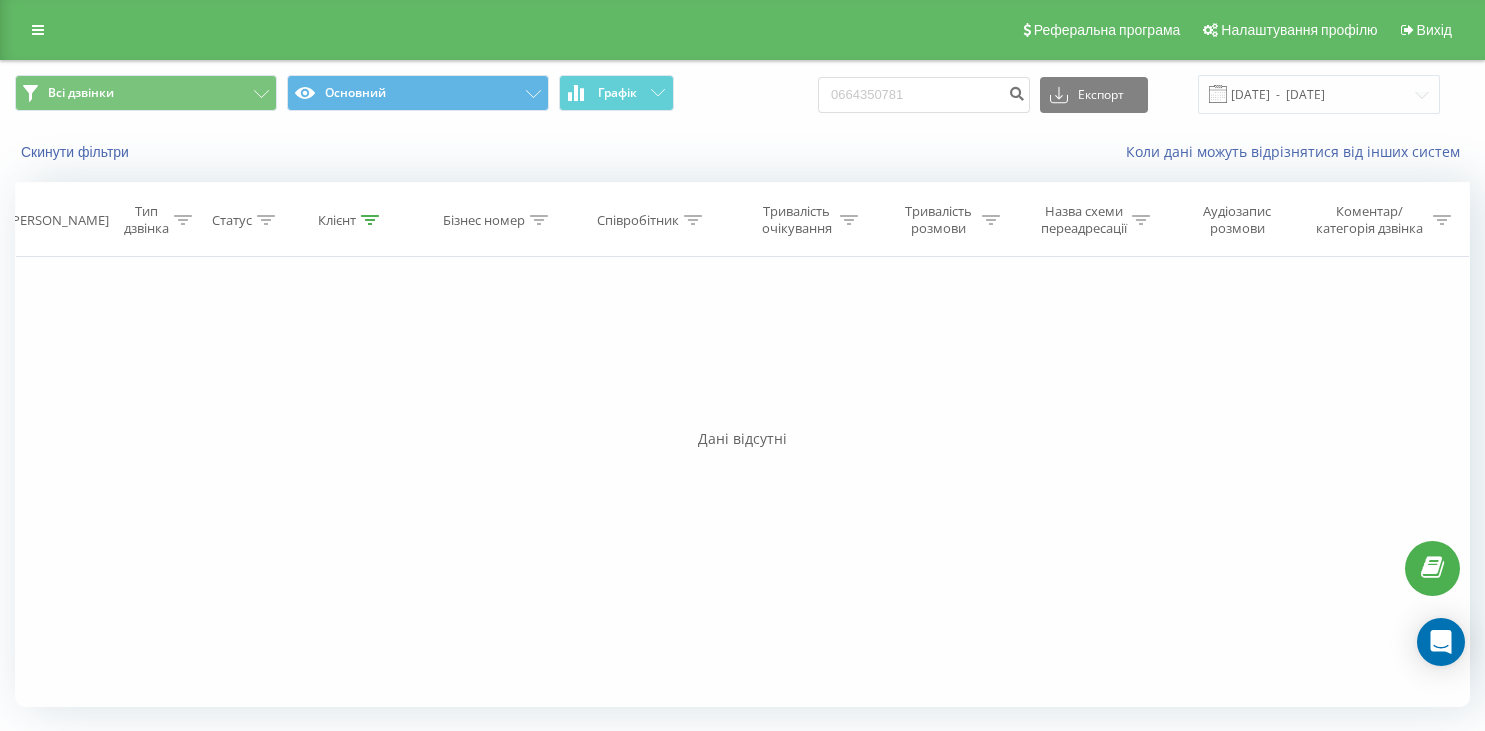 scroll, scrollTop: 0, scrollLeft: 0, axis: both 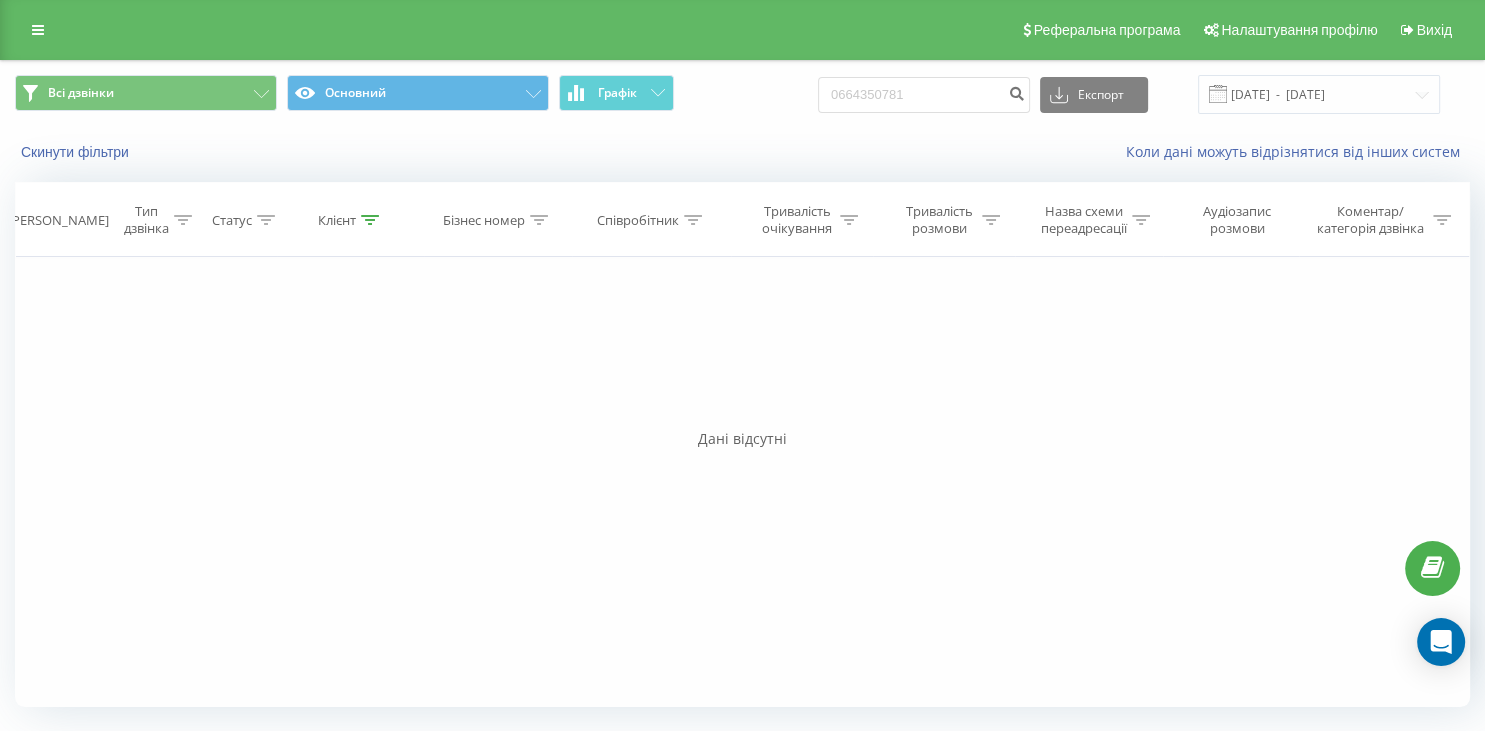 click on "0664350781" at bounding box center [924, 95] 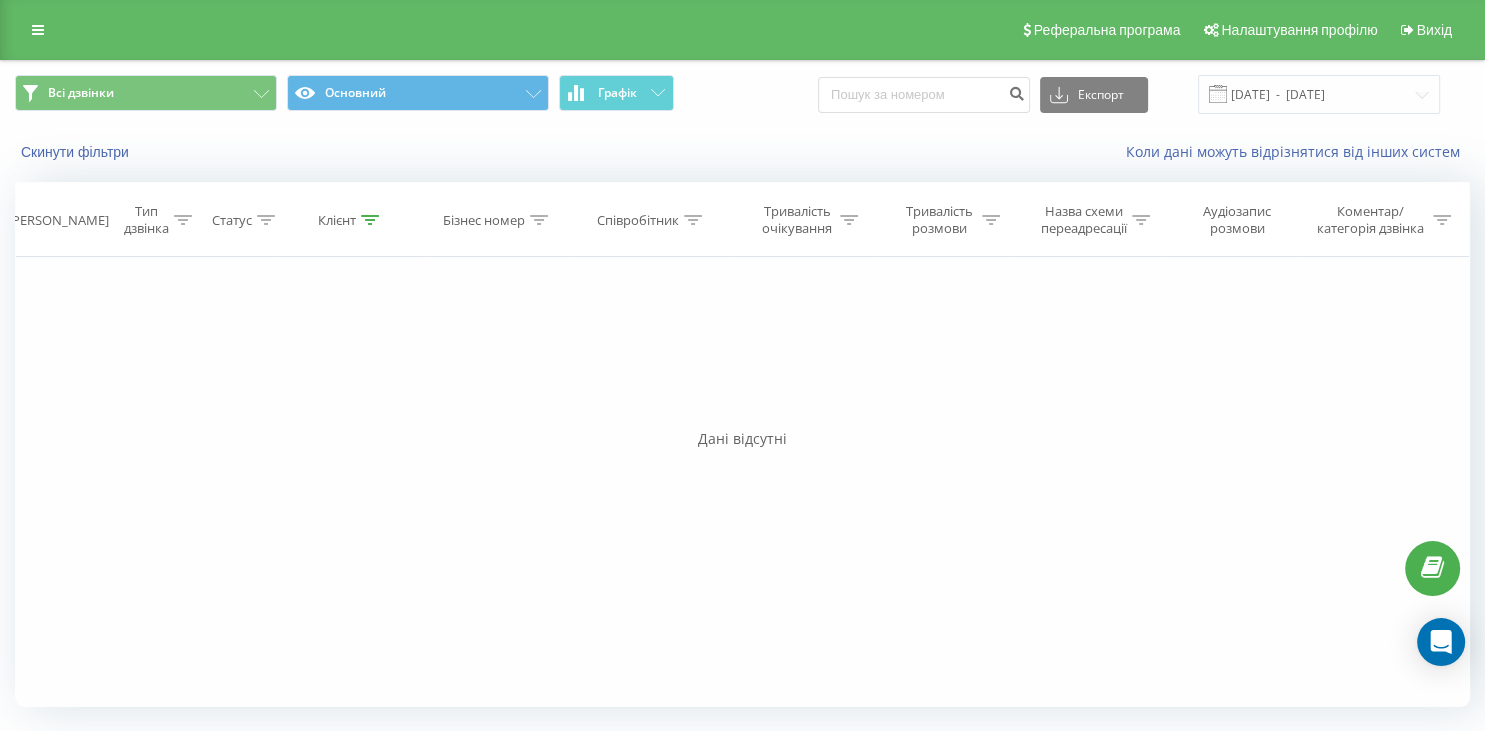 type on "050 391 28 12" 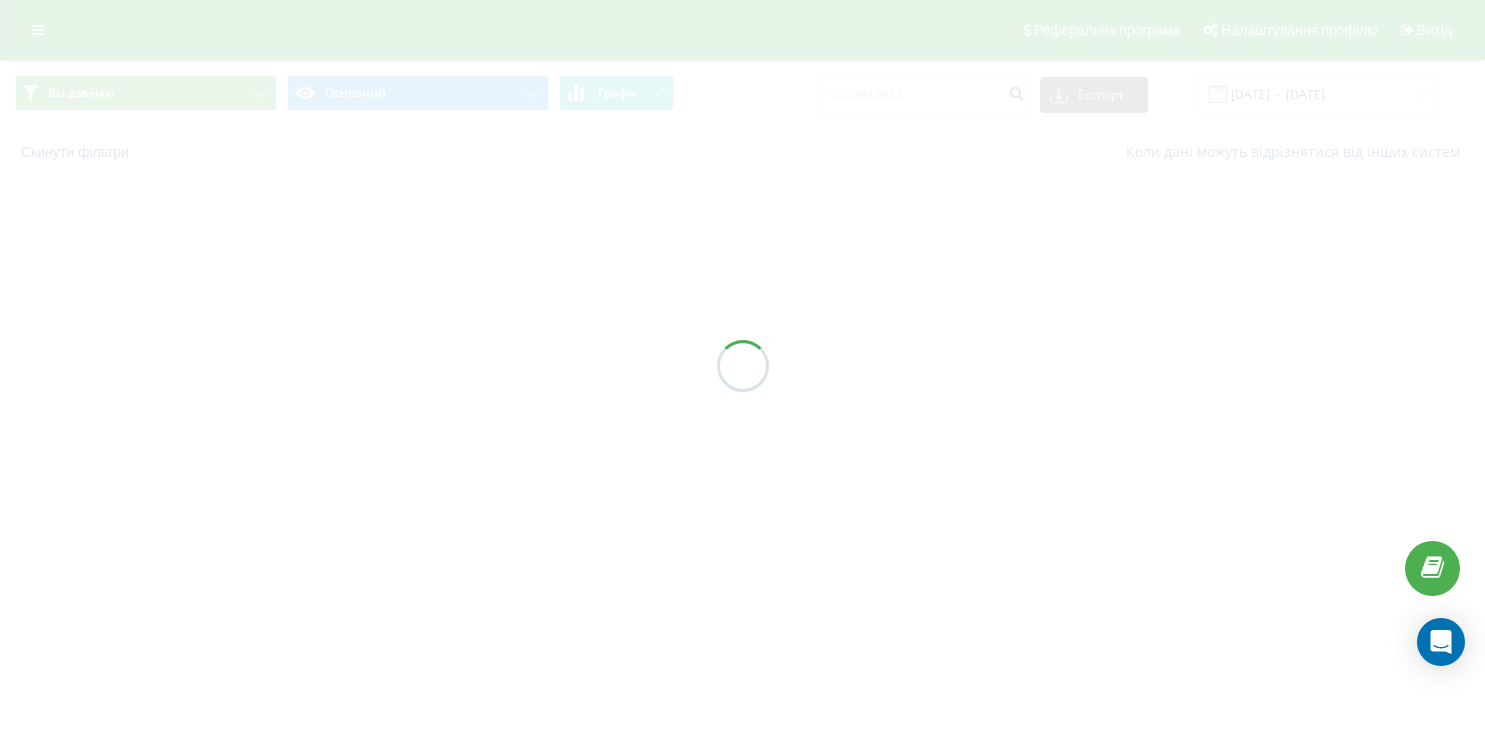 scroll, scrollTop: 0, scrollLeft: 0, axis: both 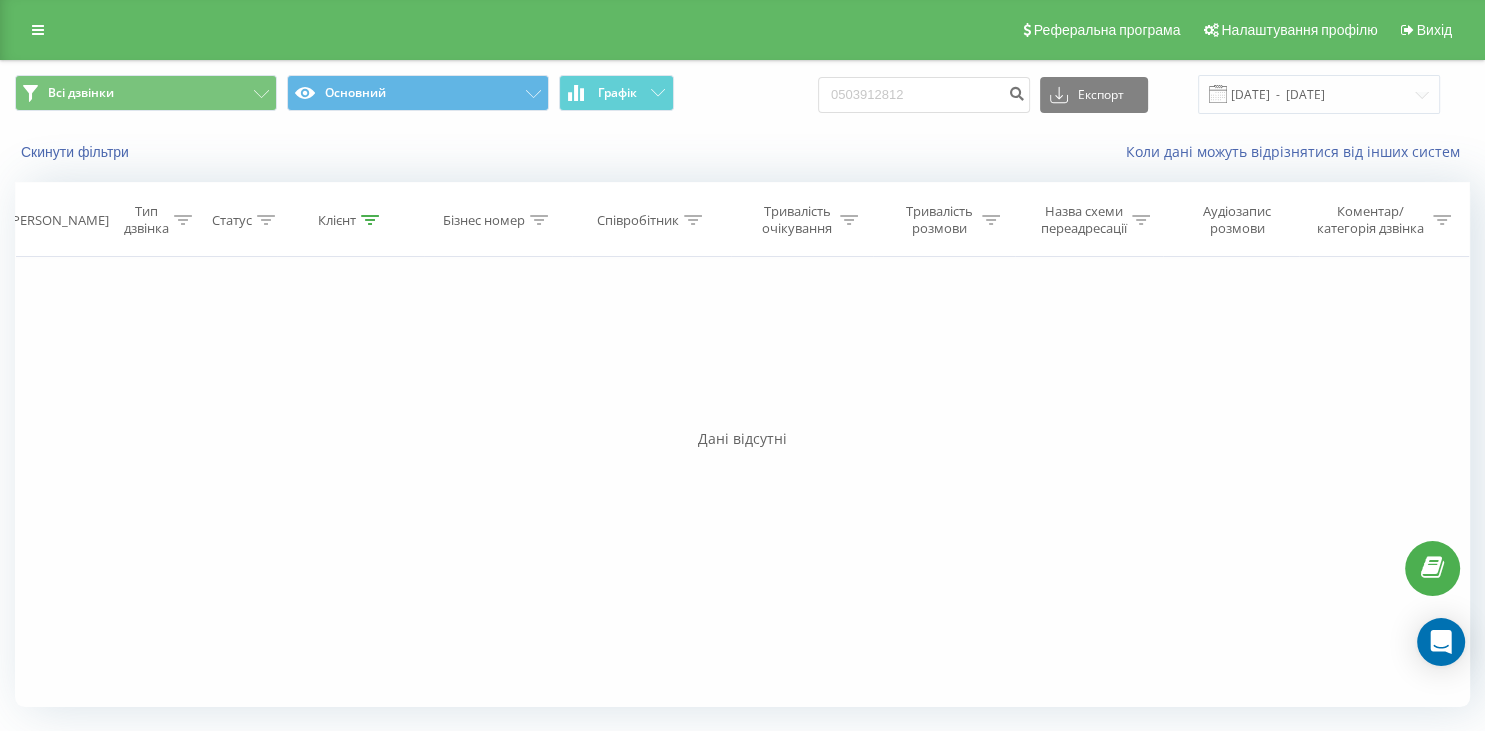 click on "Фільтрувати за умовою Дорівнює Введіть значення Скасувати OK Фільтрувати за умовою Дорівнює Введіть значення Скасувати OK Фільтрувати за умовою Містить Скасувати OK Фільтрувати за умовою Містить Скасувати OK Фільтрувати за умовою Містить Скасувати OK Фільтрувати за умовою Дорівнює Скасувати OK Фільтрувати за умовою Дорівнює Скасувати OK Фільтрувати за умовою Містить Скасувати OK Фільтрувати за умовою Дорівнює Введіть значення Скасувати OK" at bounding box center (742, 482) 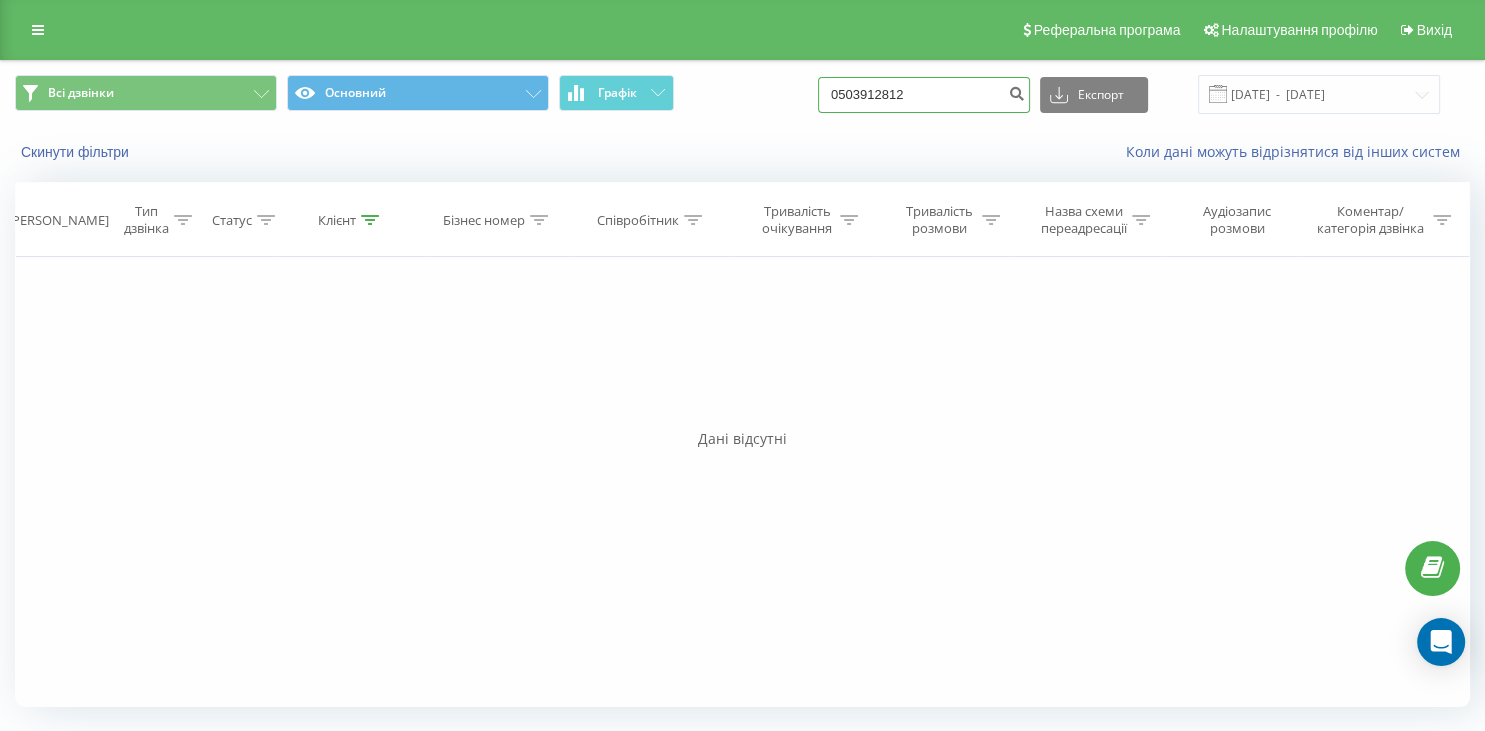 drag, startPoint x: 776, startPoint y: 125, endPoint x: 732, endPoint y: 131, distance: 44.407207 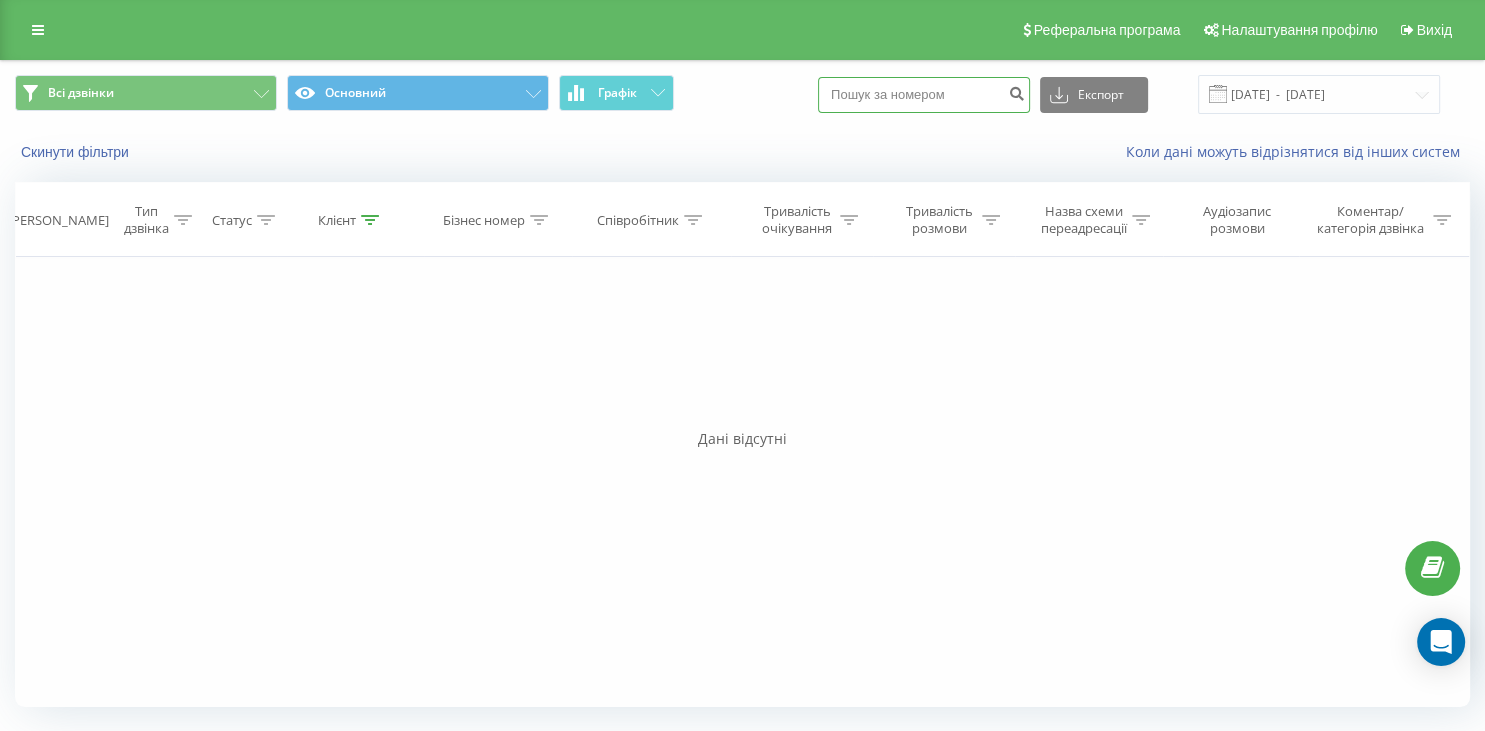 paste on "097 218 56 22" 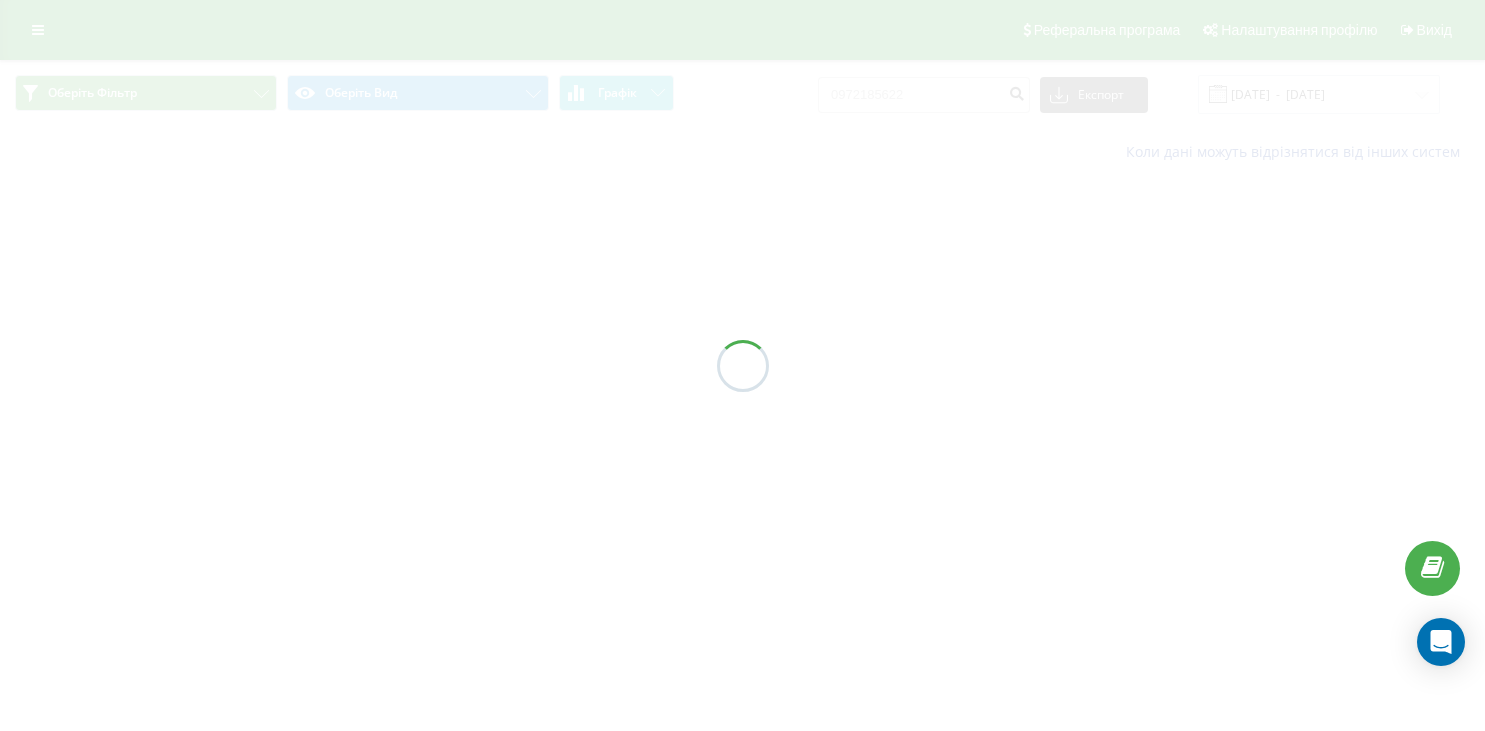 scroll, scrollTop: 0, scrollLeft: 0, axis: both 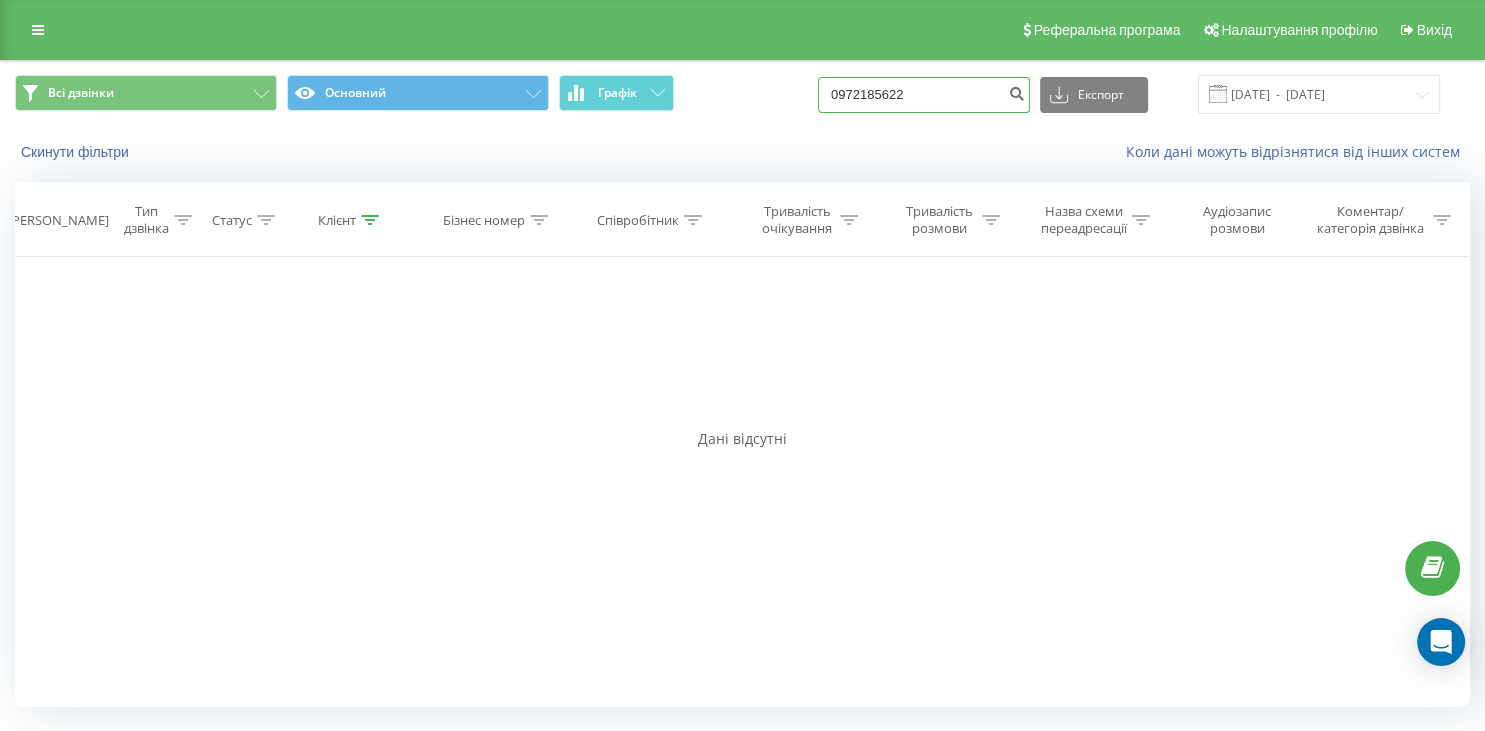 drag, startPoint x: 936, startPoint y: 91, endPoint x: 822, endPoint y: 98, distance: 114.21471 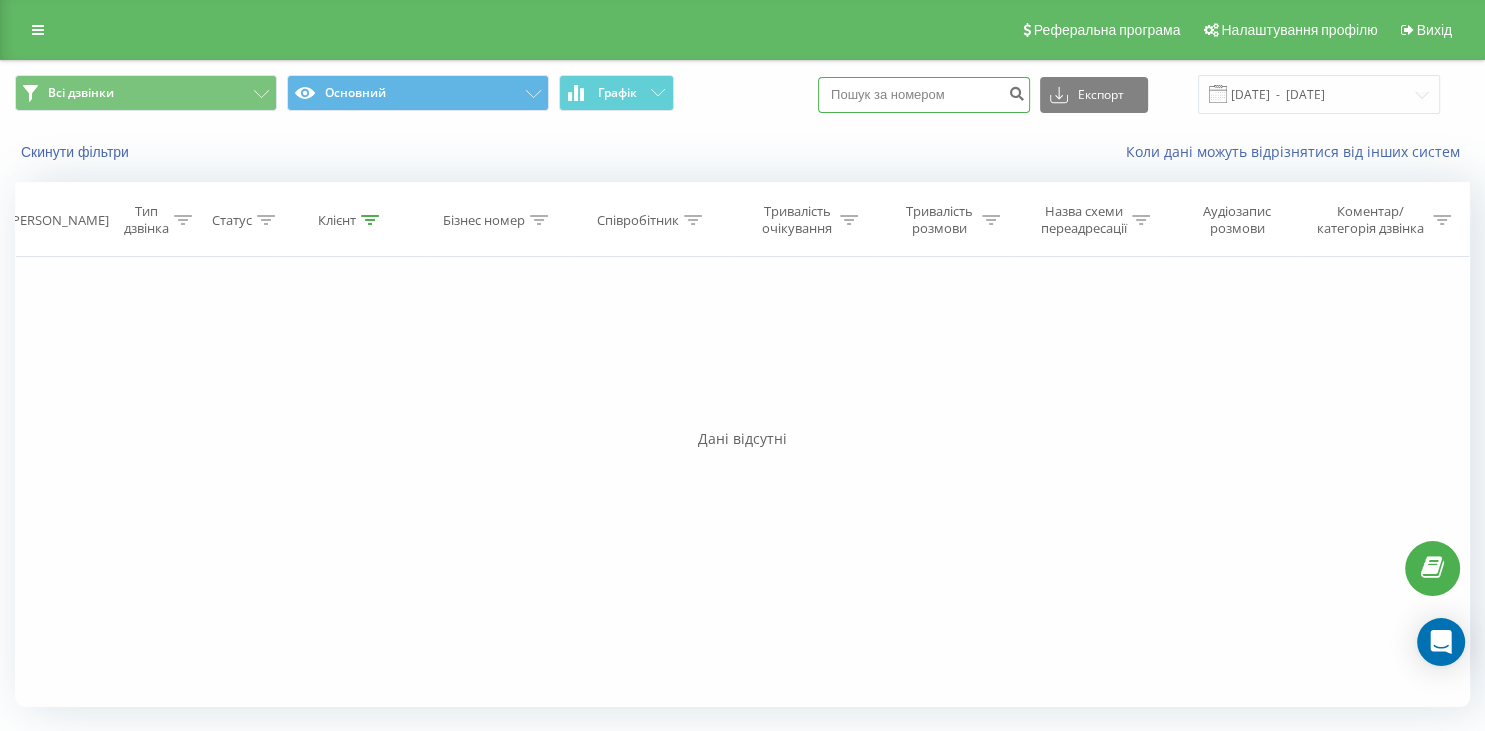 paste on "063 564 65 92" 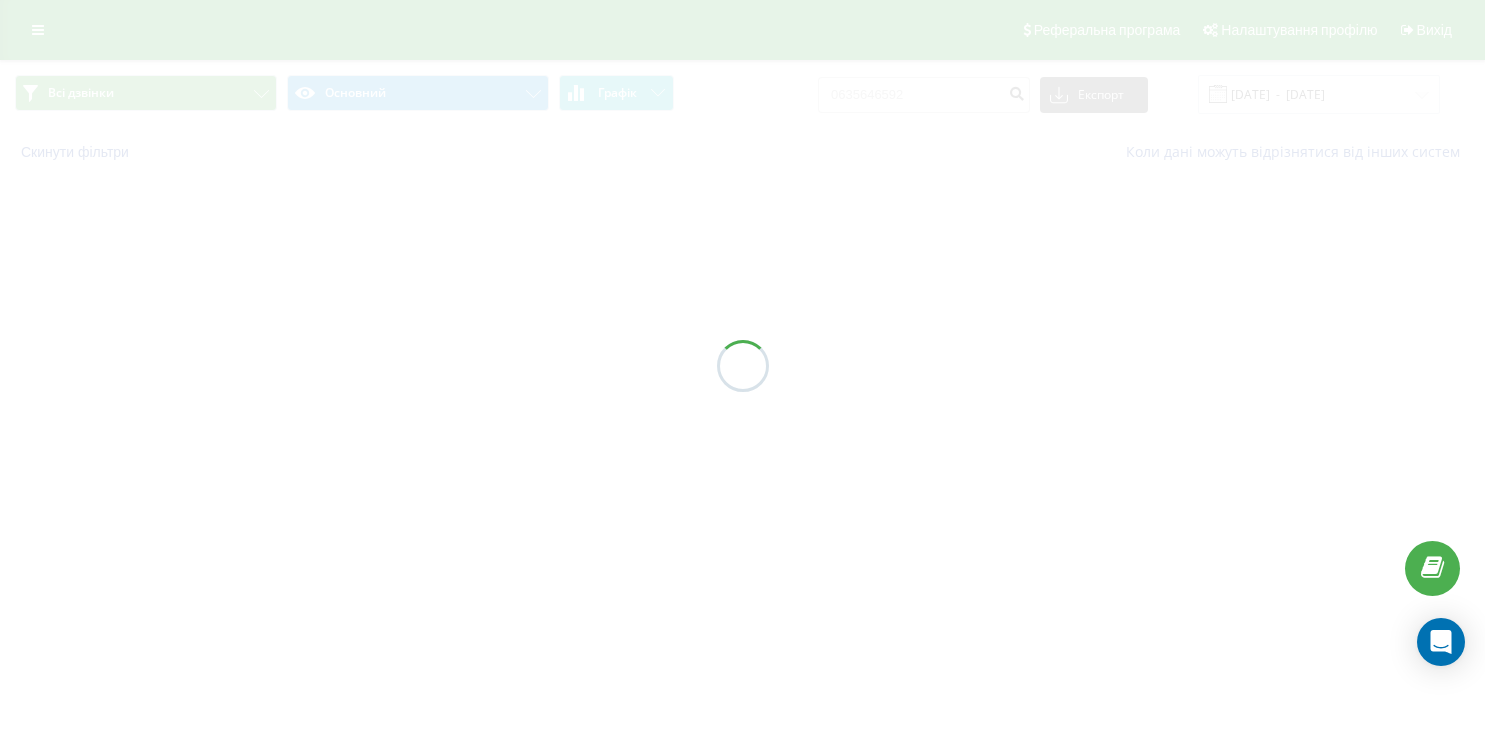scroll, scrollTop: 0, scrollLeft: 0, axis: both 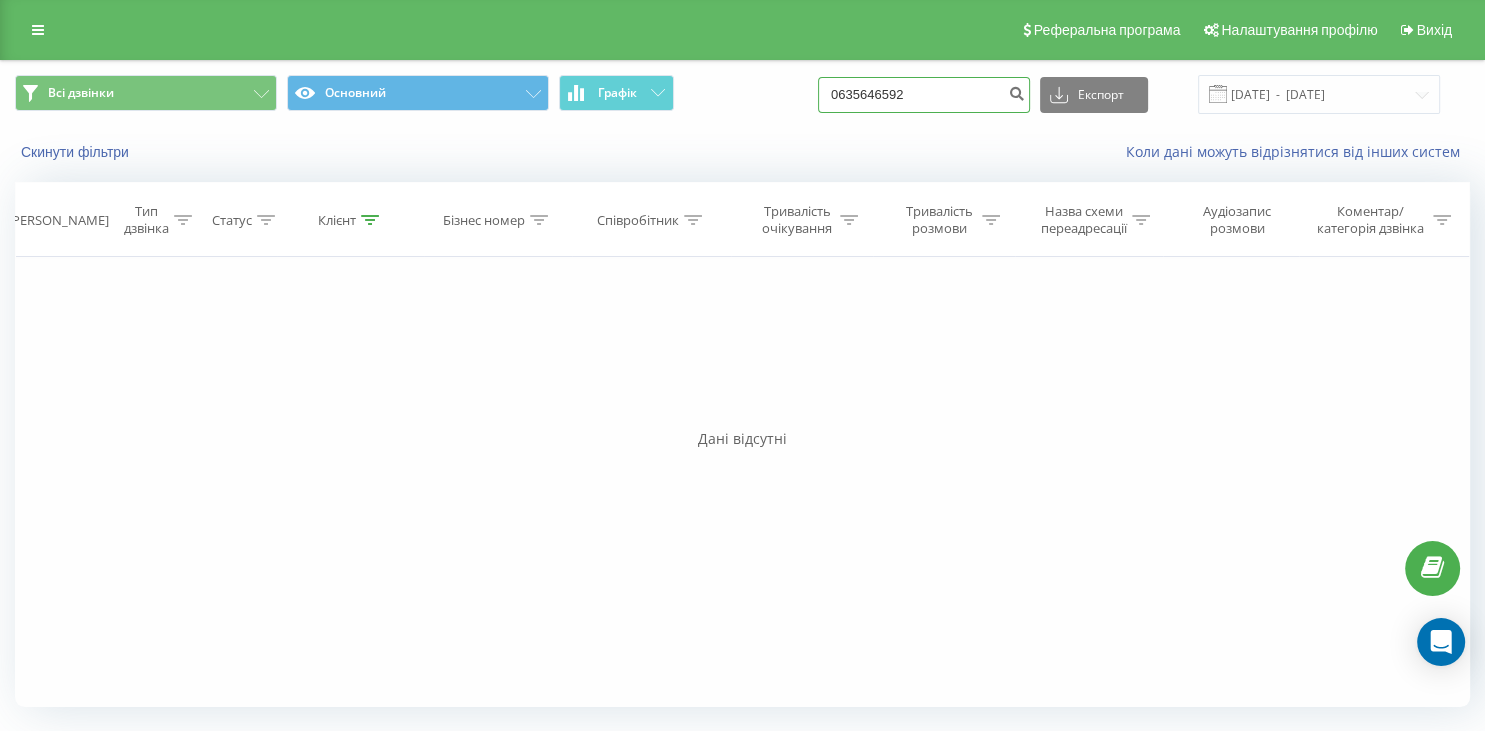 drag, startPoint x: 970, startPoint y: 108, endPoint x: 712, endPoint y: 124, distance: 258.49564 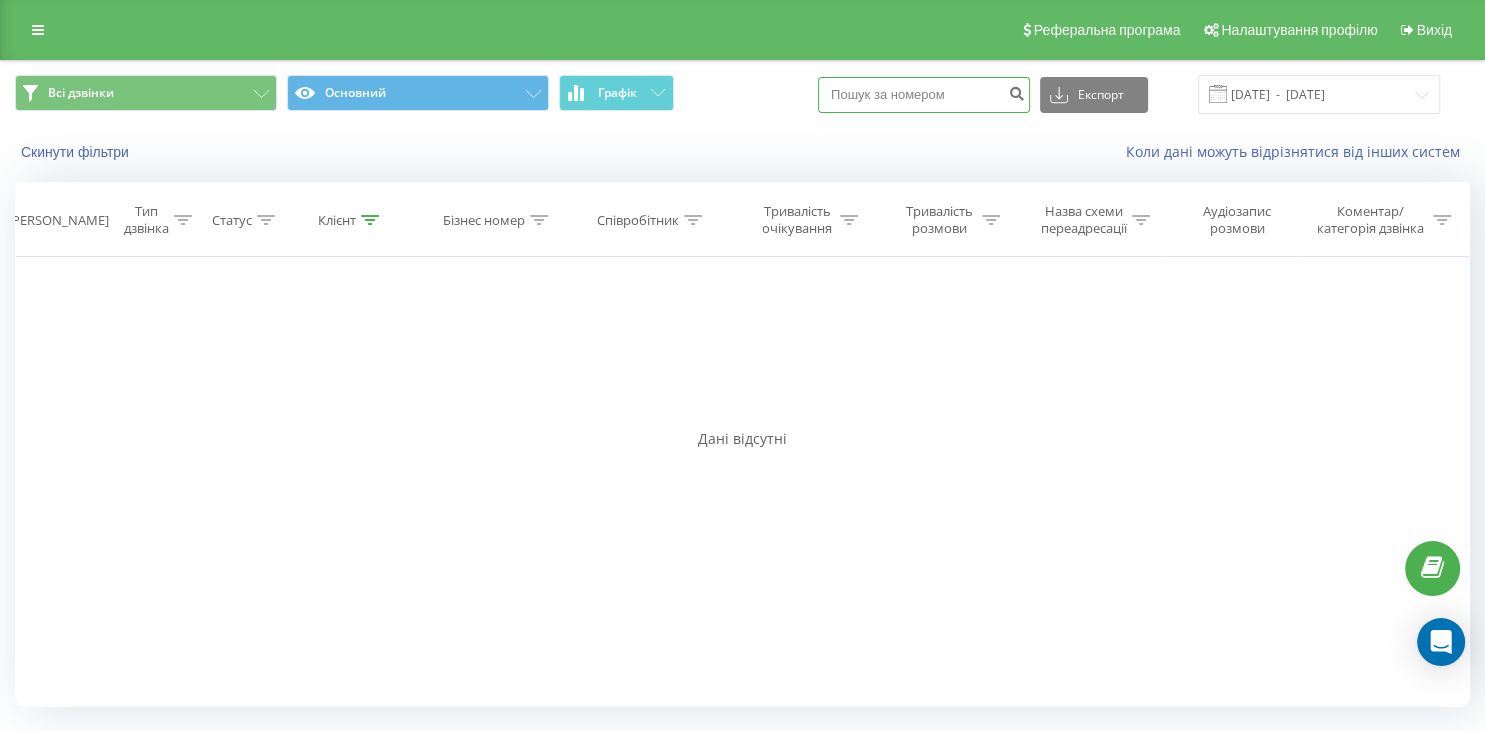 paste on "068 552 06 95" 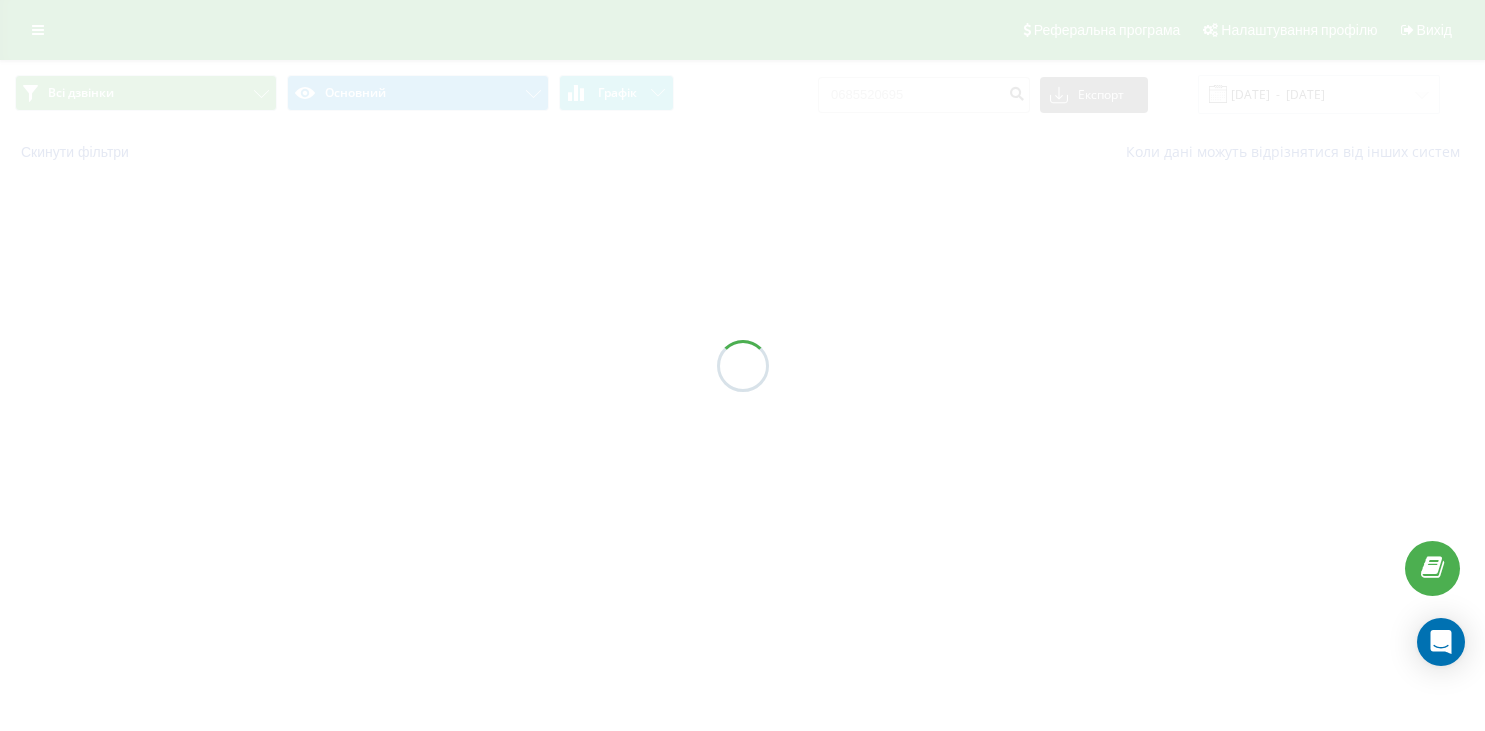 scroll, scrollTop: 0, scrollLeft: 0, axis: both 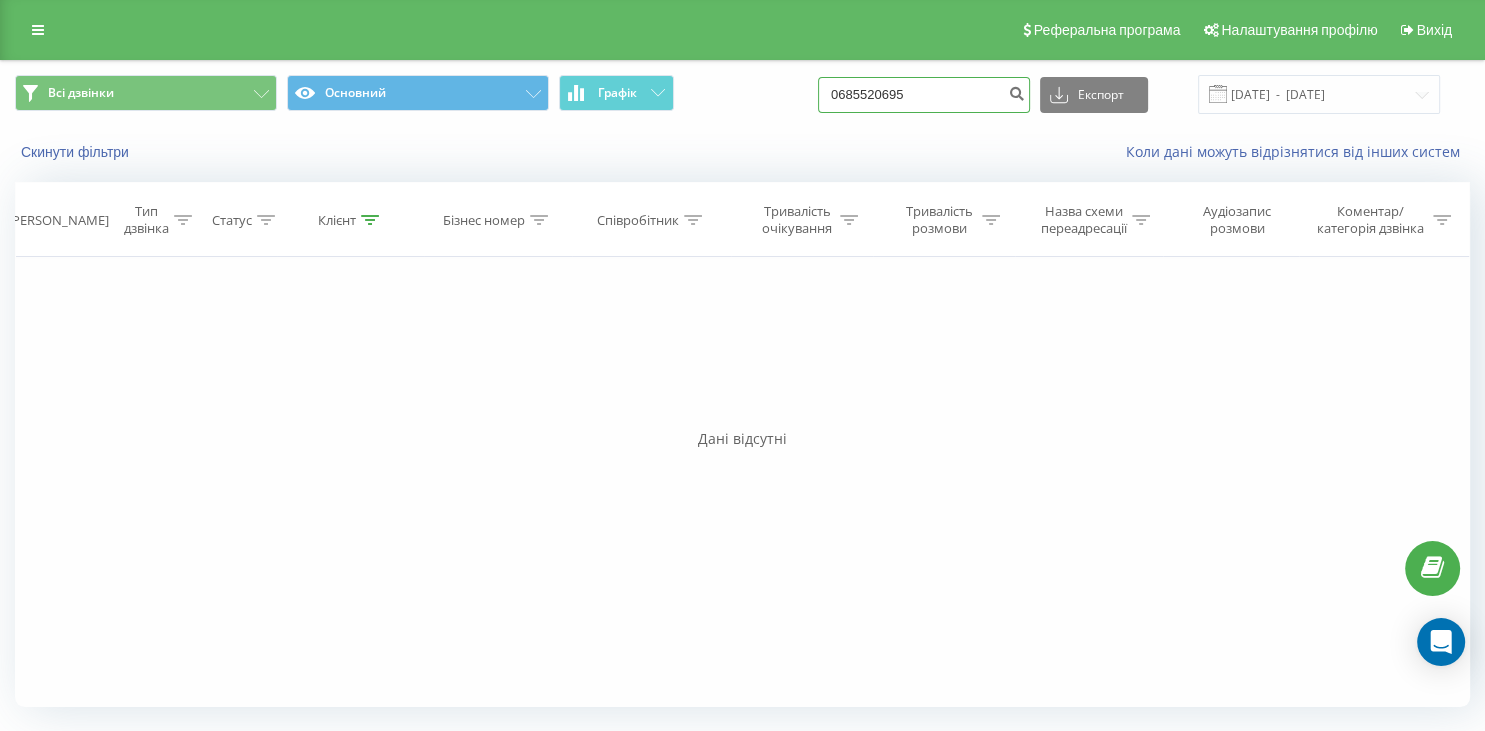 drag, startPoint x: 936, startPoint y: 94, endPoint x: 770, endPoint y: 121, distance: 168.18144 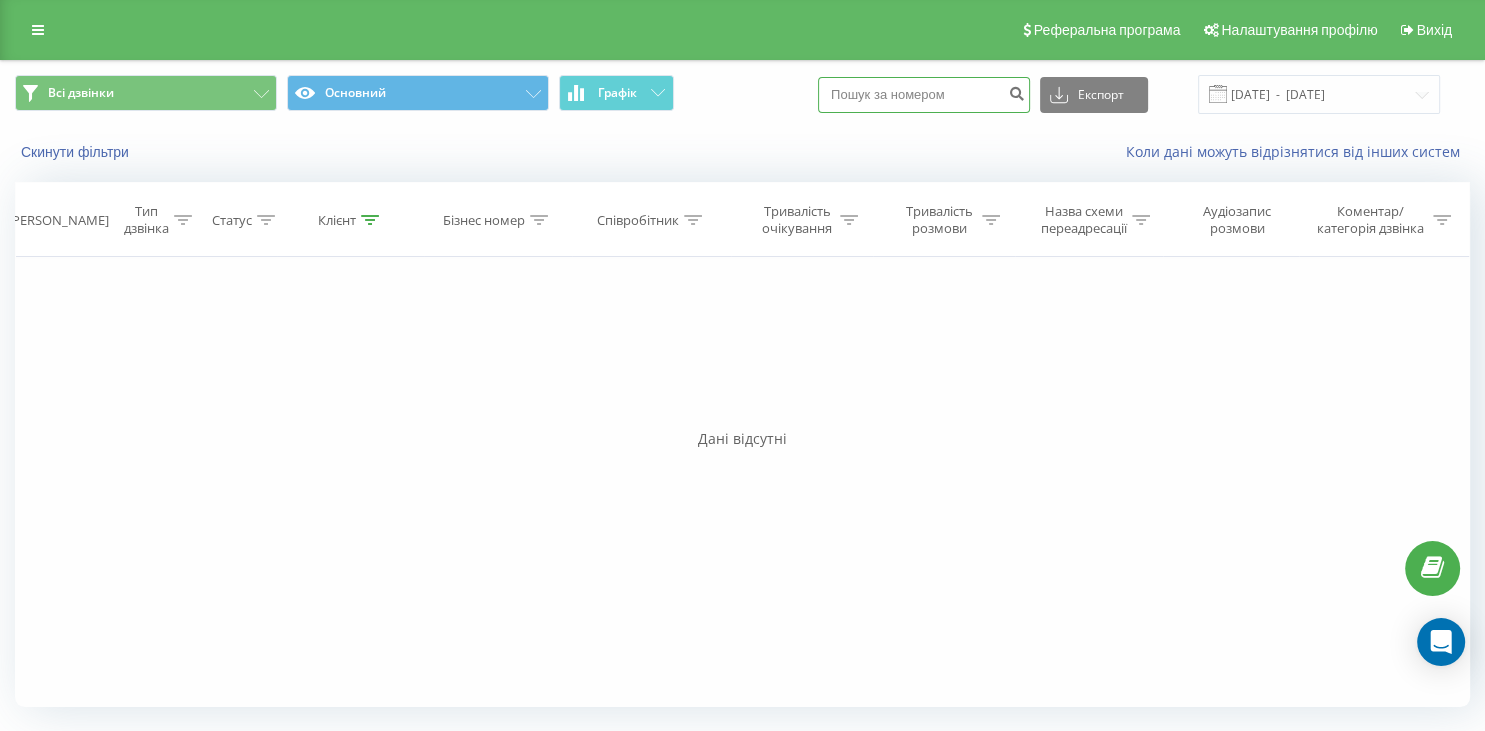 paste on "068 227 16 38" 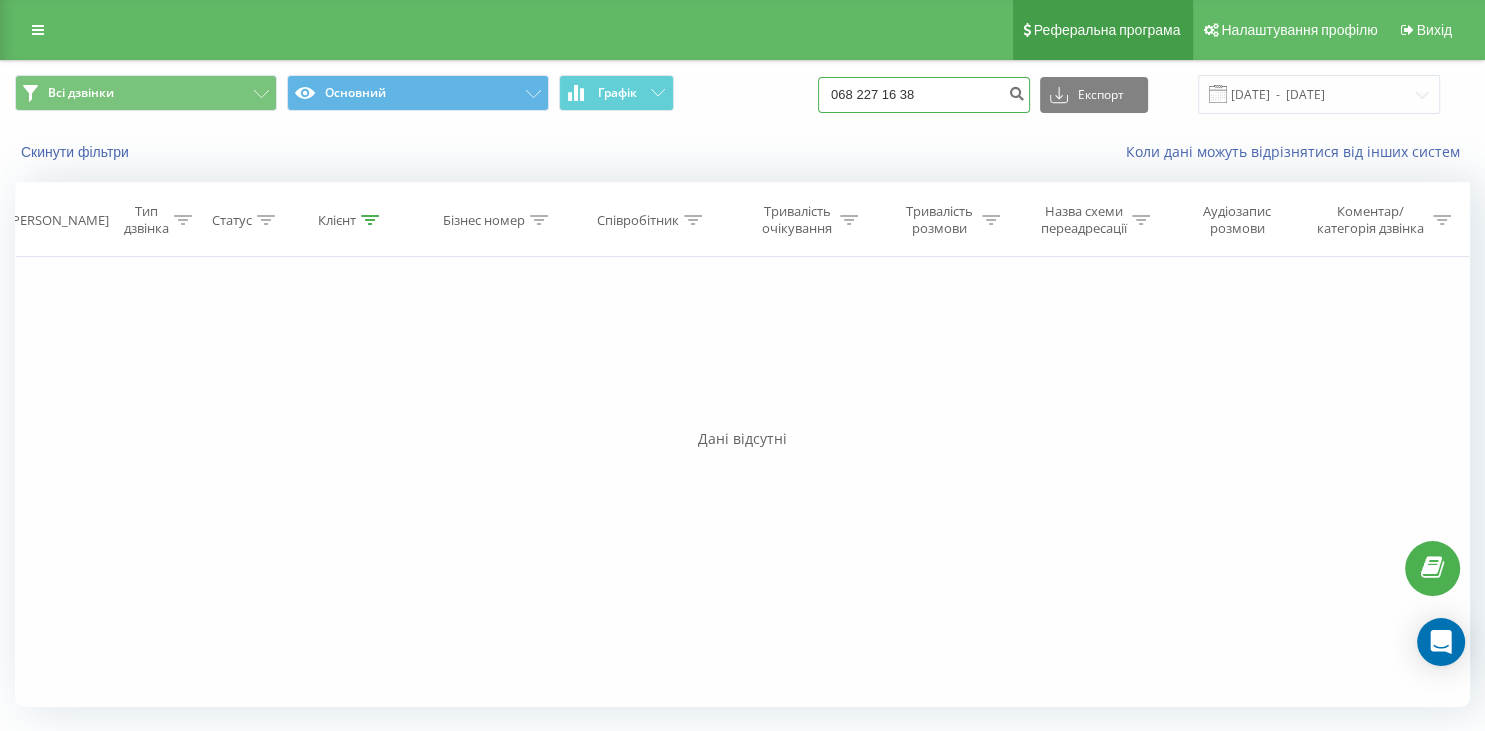 type on "068 227 16 38" 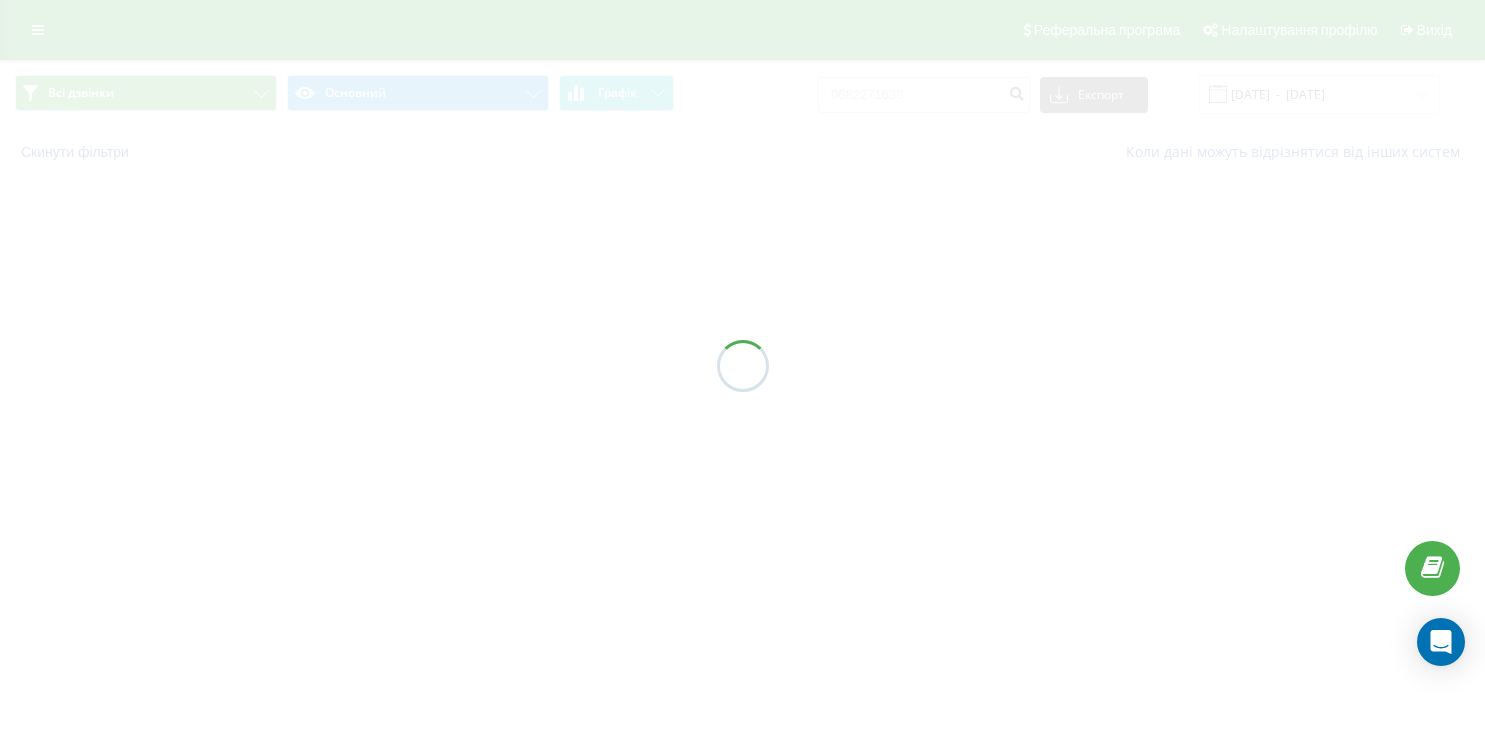 scroll, scrollTop: 0, scrollLeft: 0, axis: both 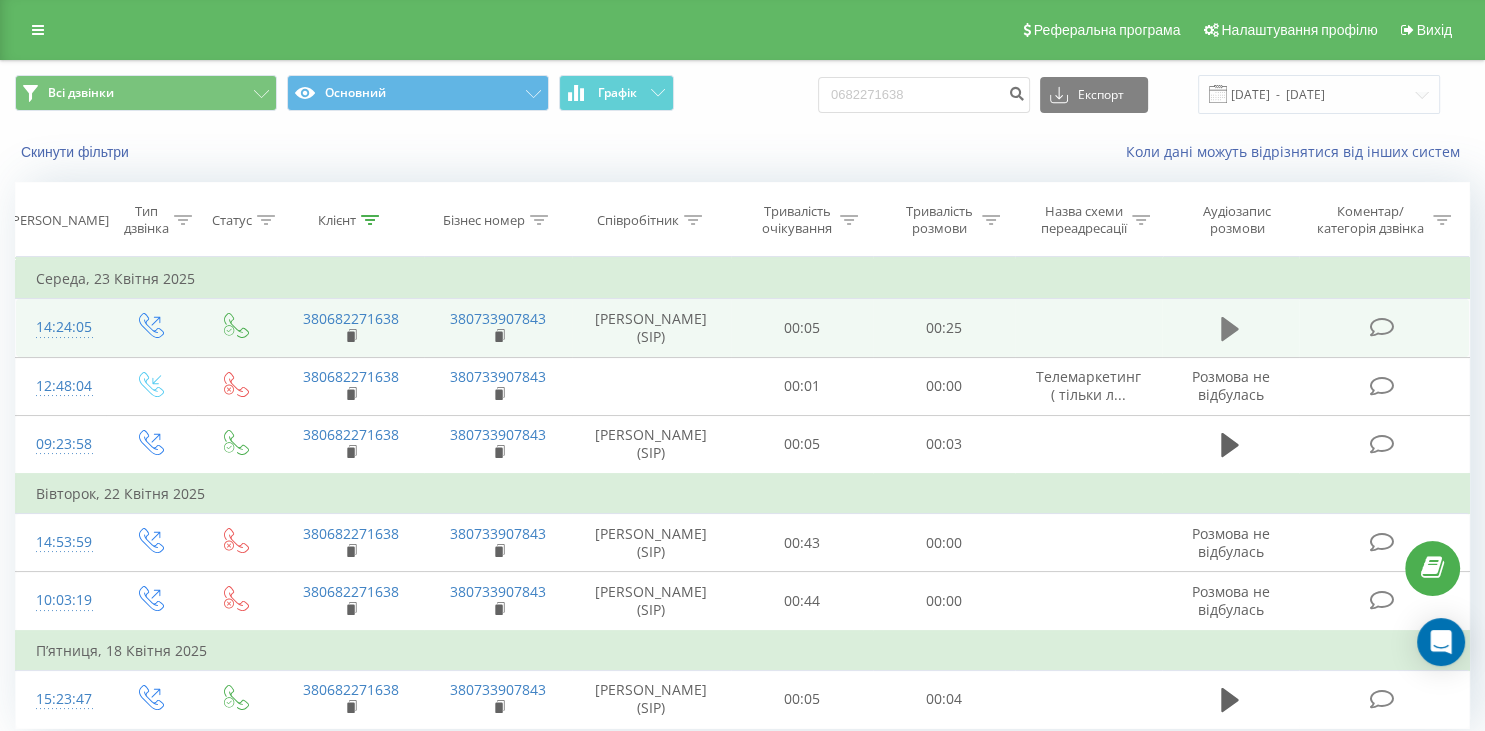 click 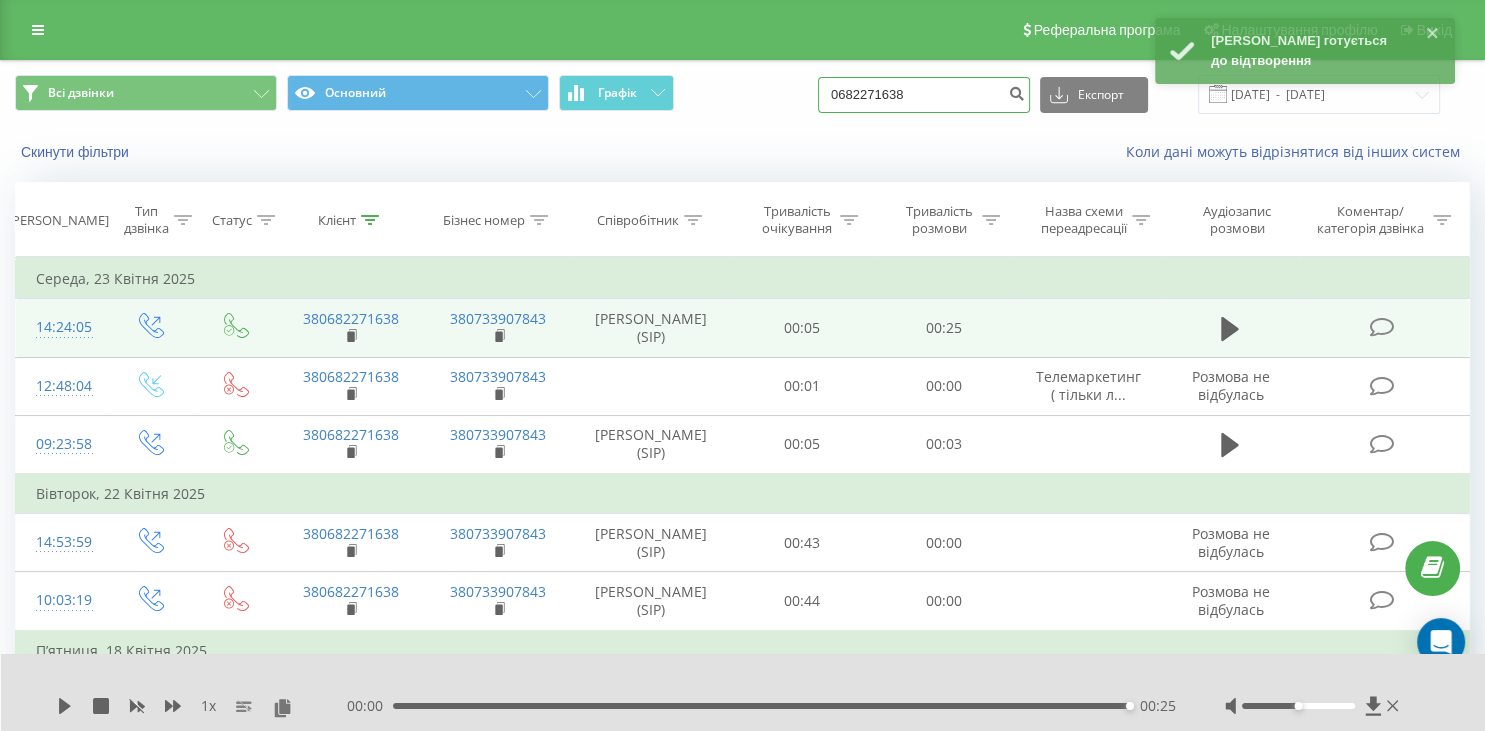 drag, startPoint x: 928, startPoint y: 98, endPoint x: 804, endPoint y: 100, distance: 124.01613 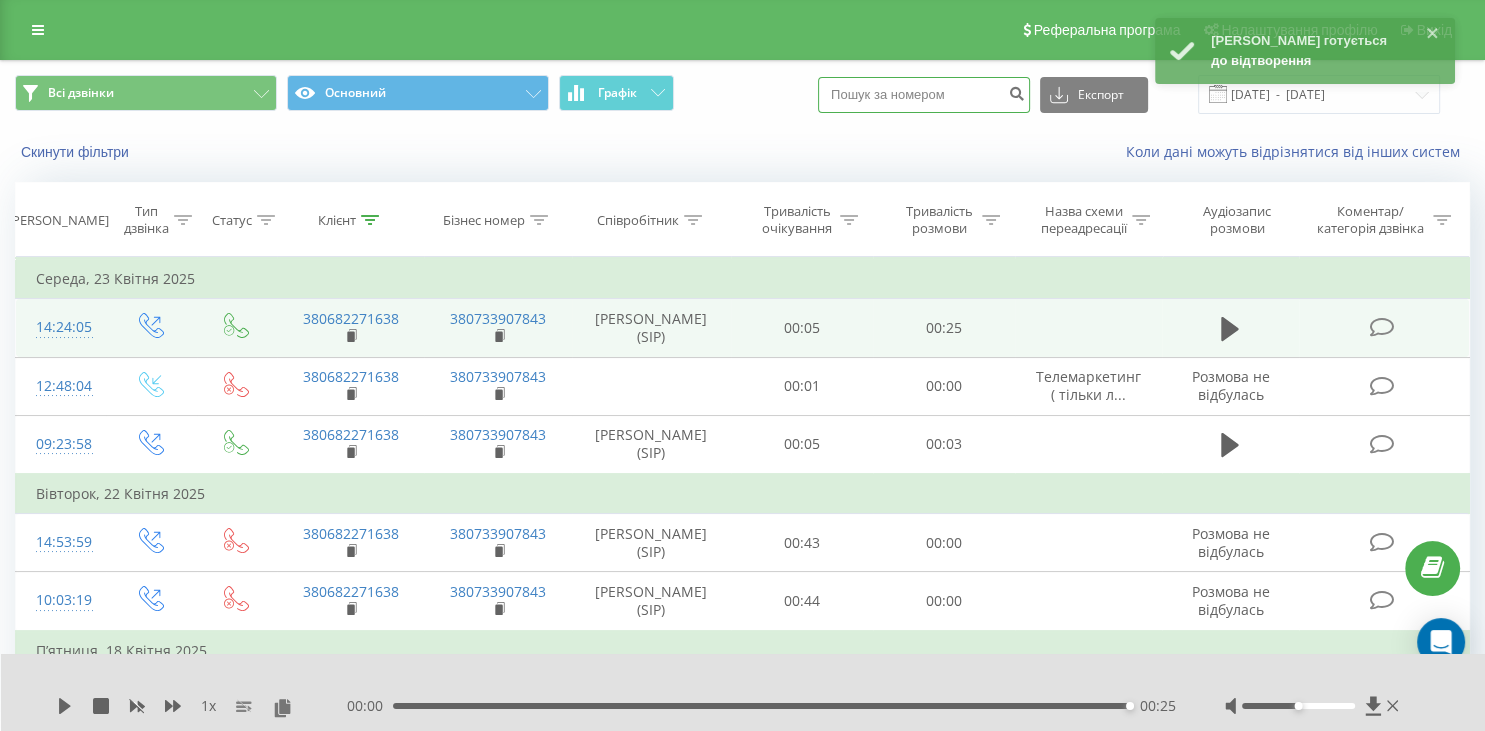 paste on "(099) 127 62 37" 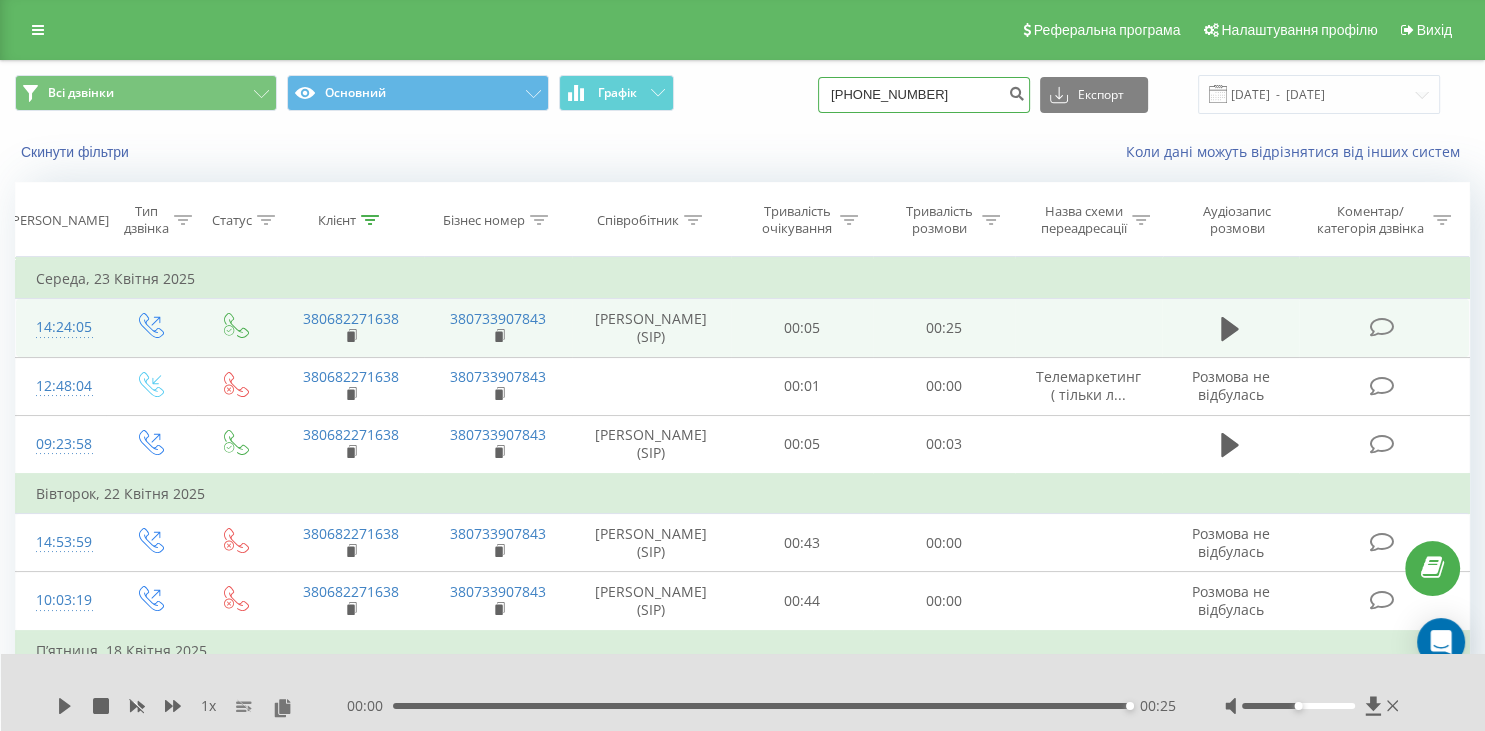 type on "(099) 127 62 37" 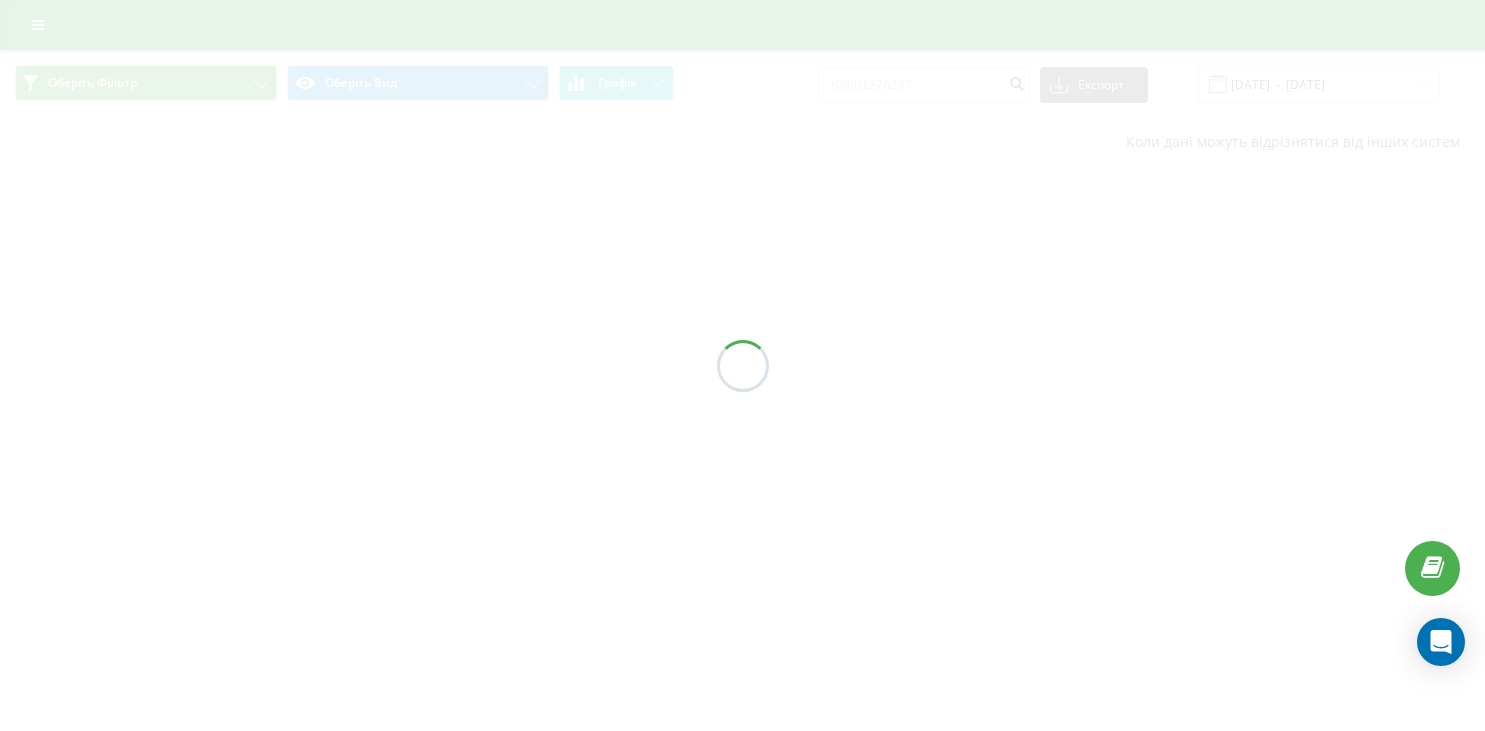 scroll, scrollTop: 0, scrollLeft: 0, axis: both 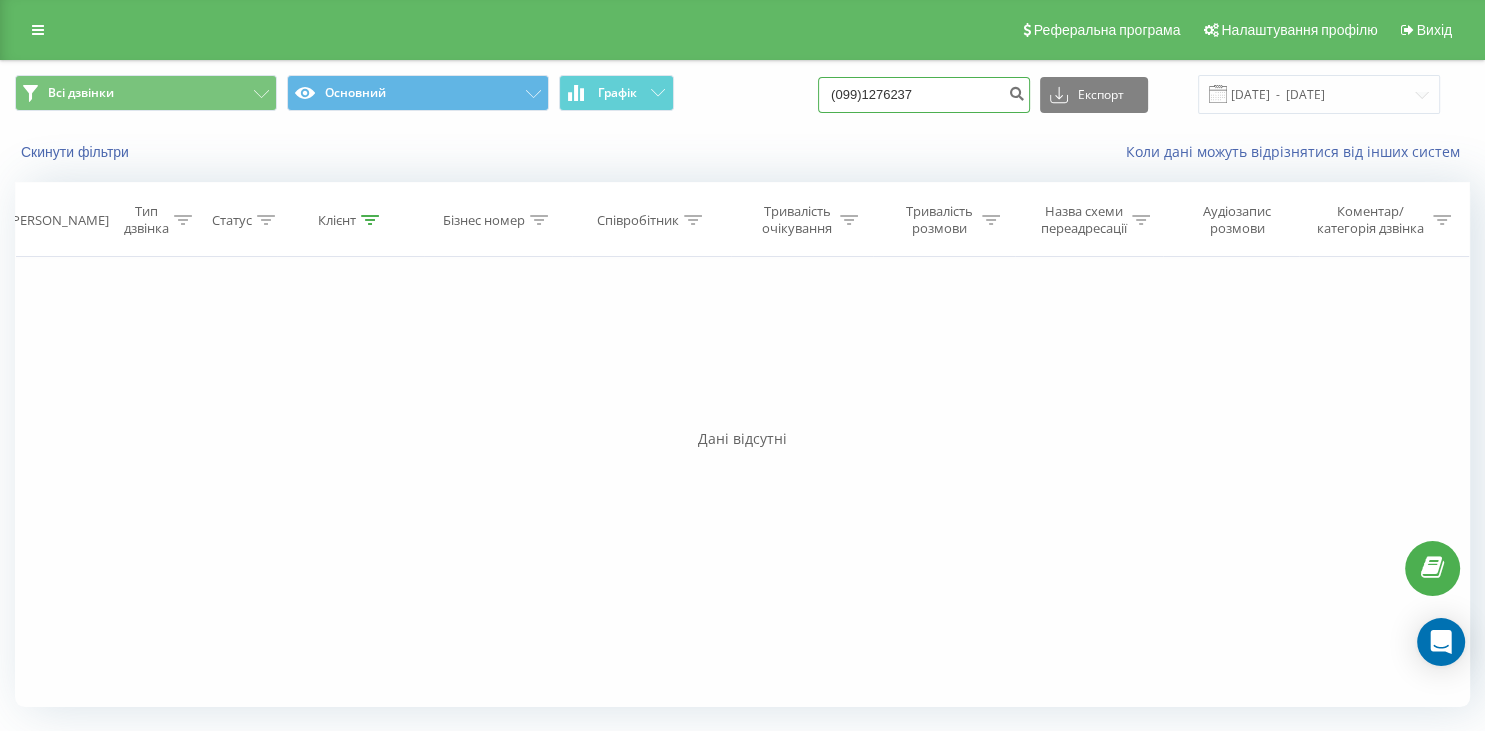 drag, startPoint x: 958, startPoint y: 83, endPoint x: 817, endPoint y: 107, distance: 143.02797 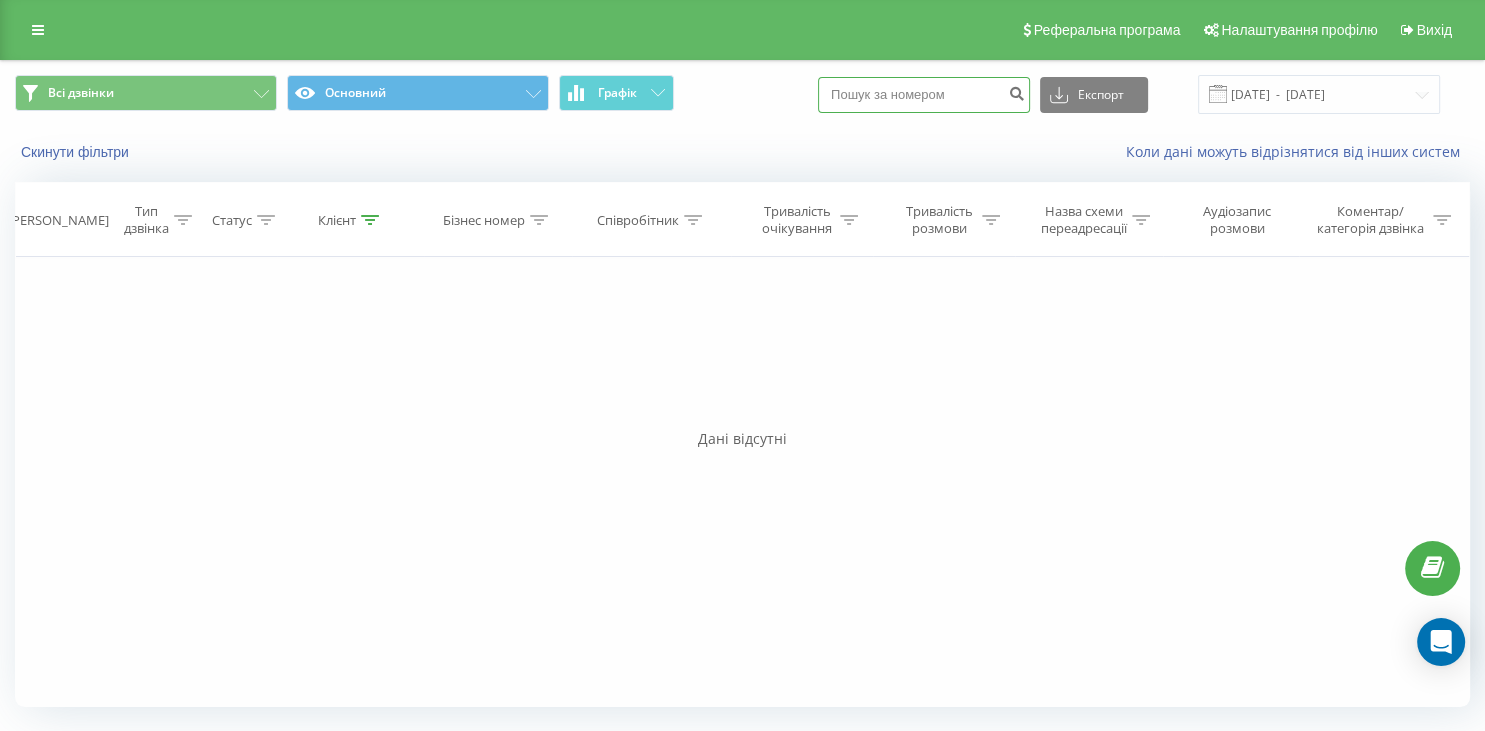 paste on "096 499 33 00" 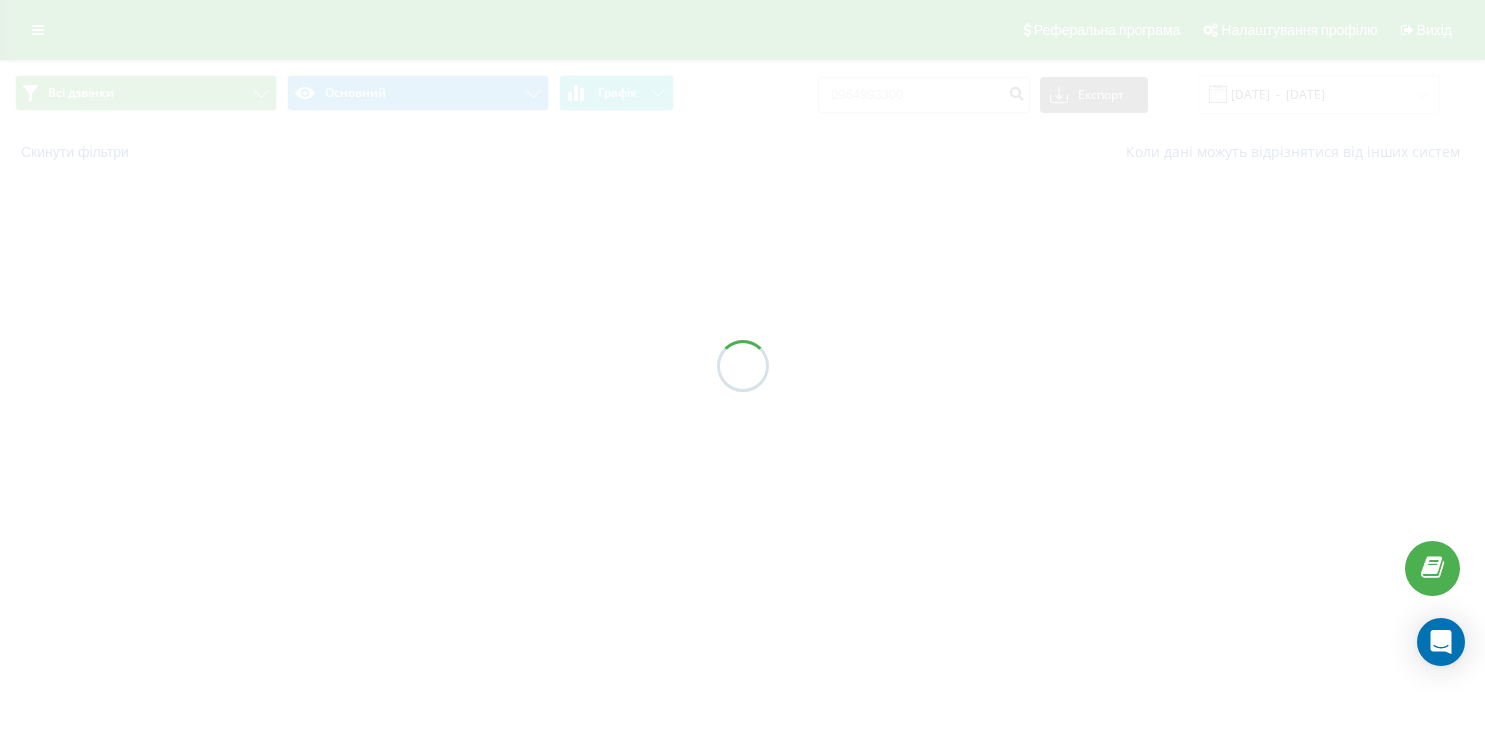 scroll, scrollTop: 0, scrollLeft: 0, axis: both 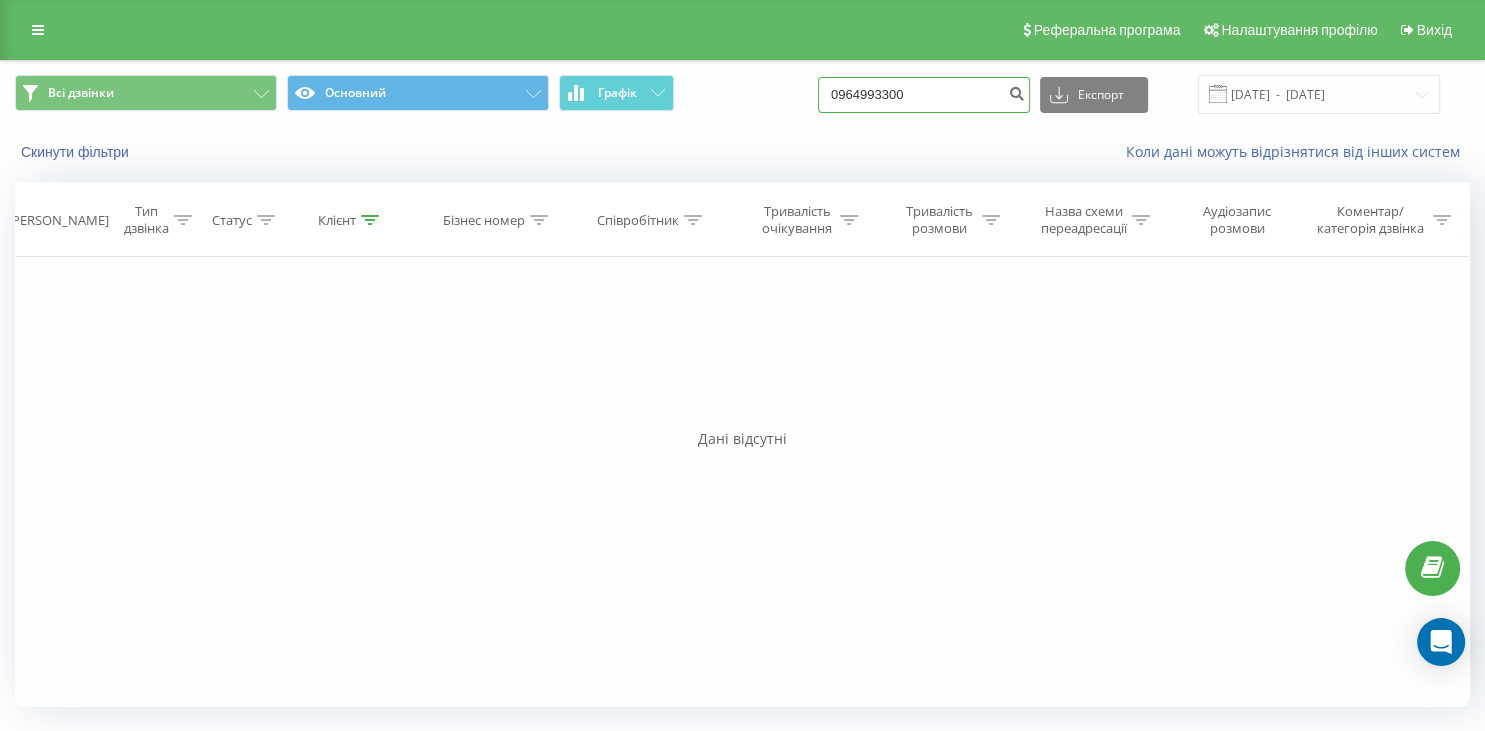 drag, startPoint x: 949, startPoint y: 86, endPoint x: 835, endPoint y: 89, distance: 114.03947 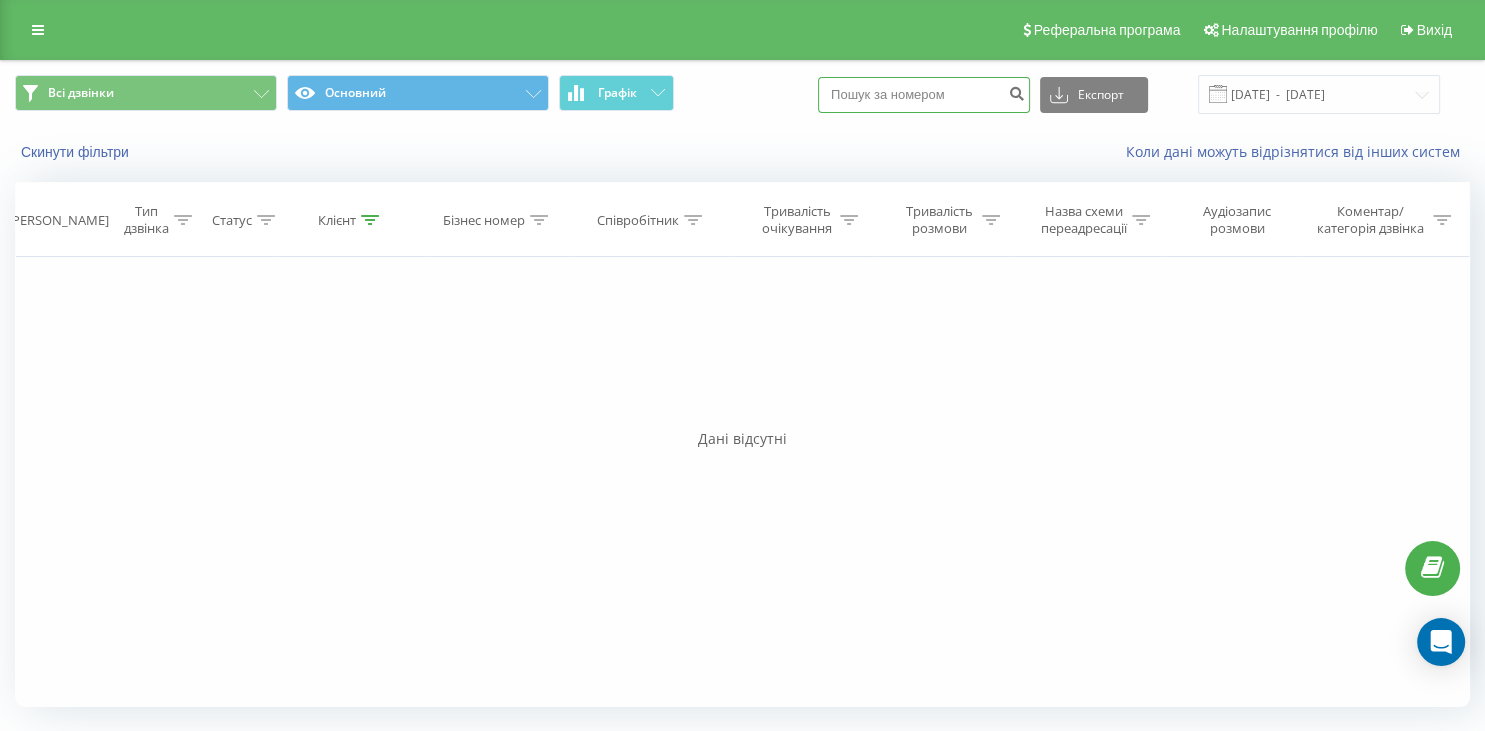 paste on "093 951 84 93" 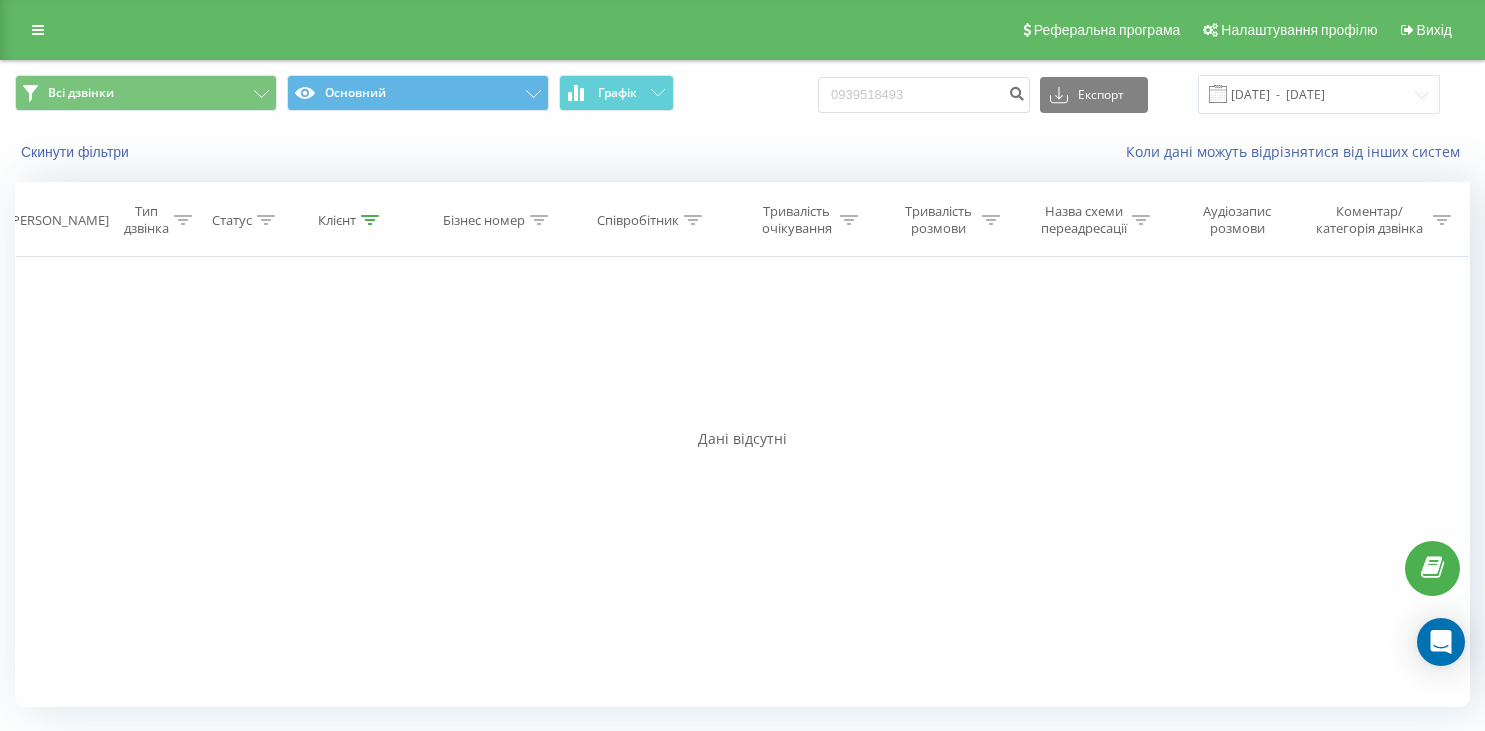 scroll, scrollTop: 0, scrollLeft: 0, axis: both 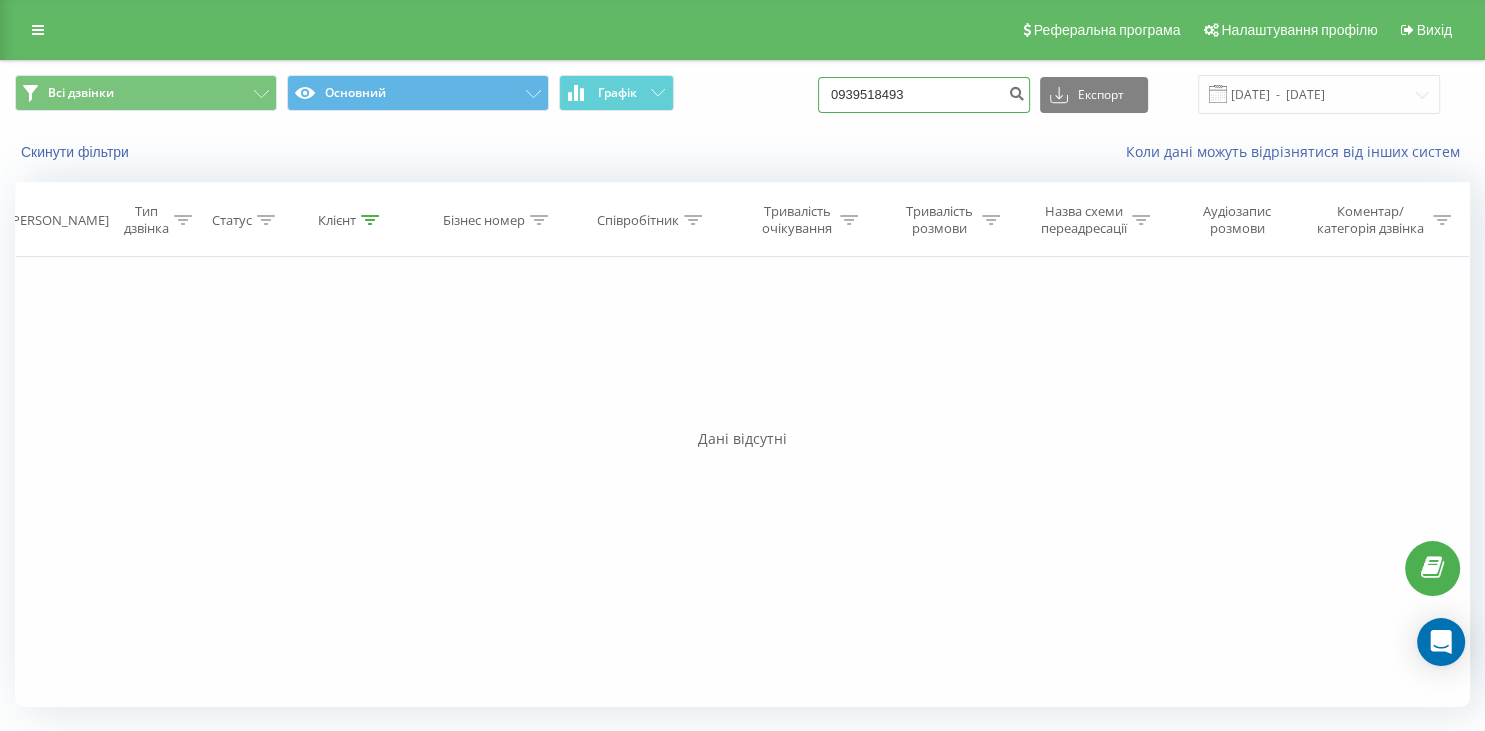 drag, startPoint x: 935, startPoint y: 93, endPoint x: 774, endPoint y: 93, distance: 161 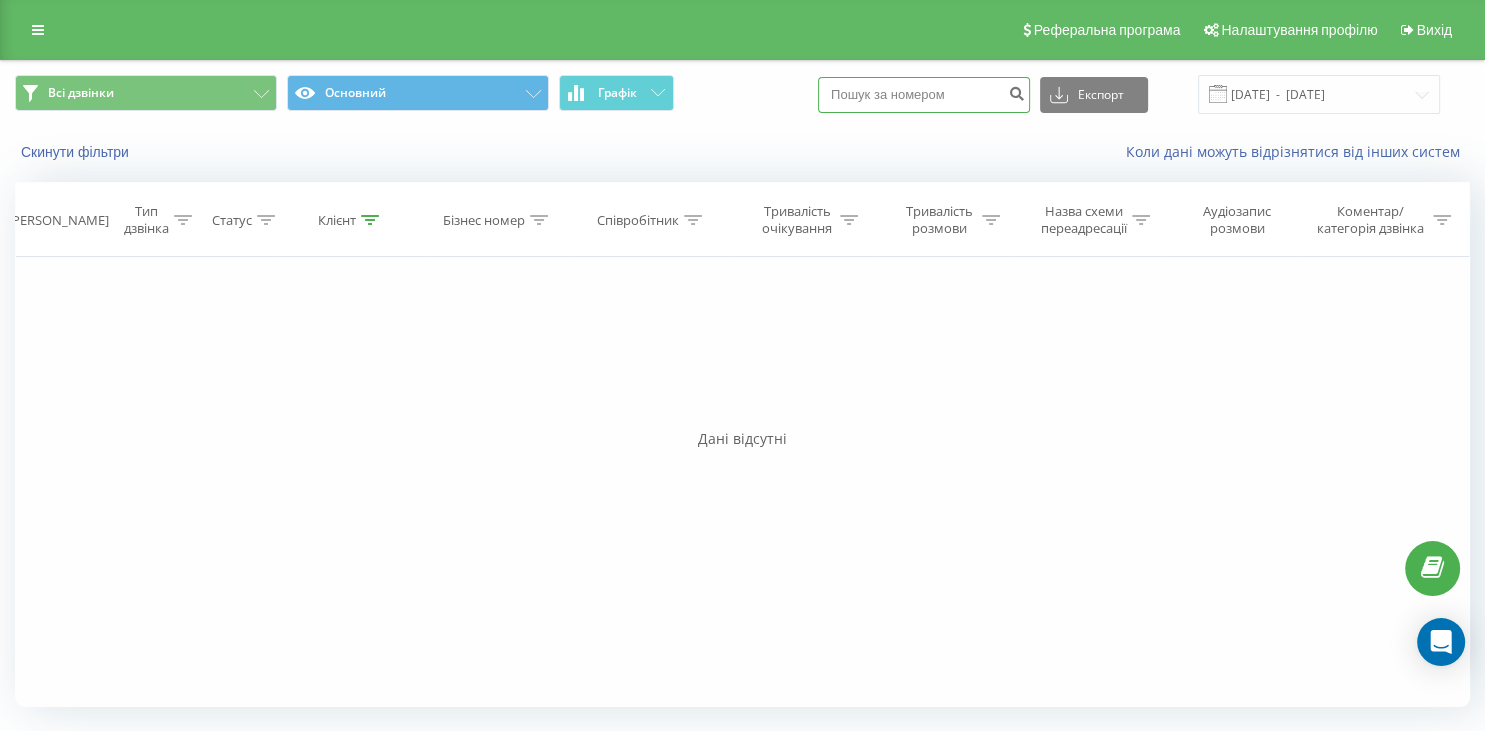 paste on "096 253 40 81" 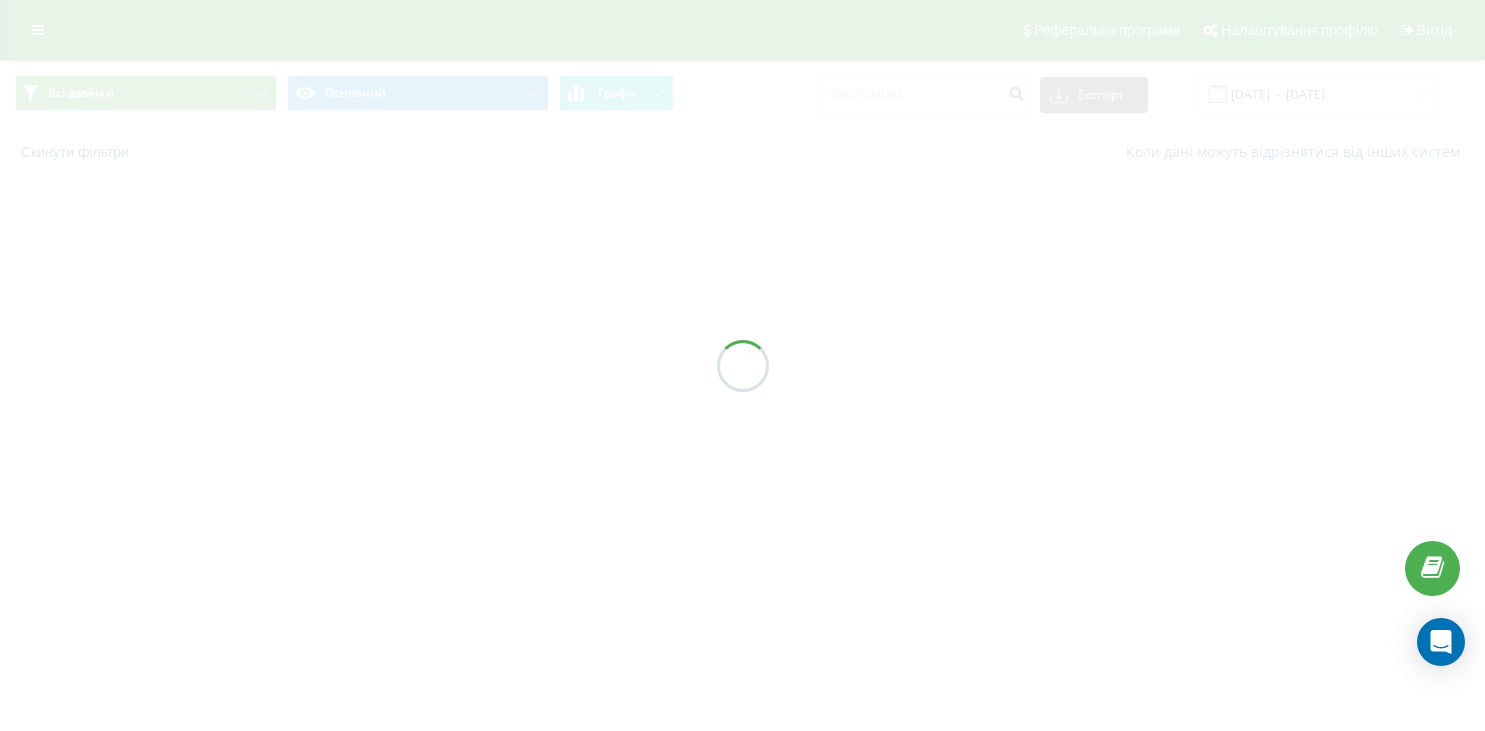 scroll, scrollTop: 0, scrollLeft: 0, axis: both 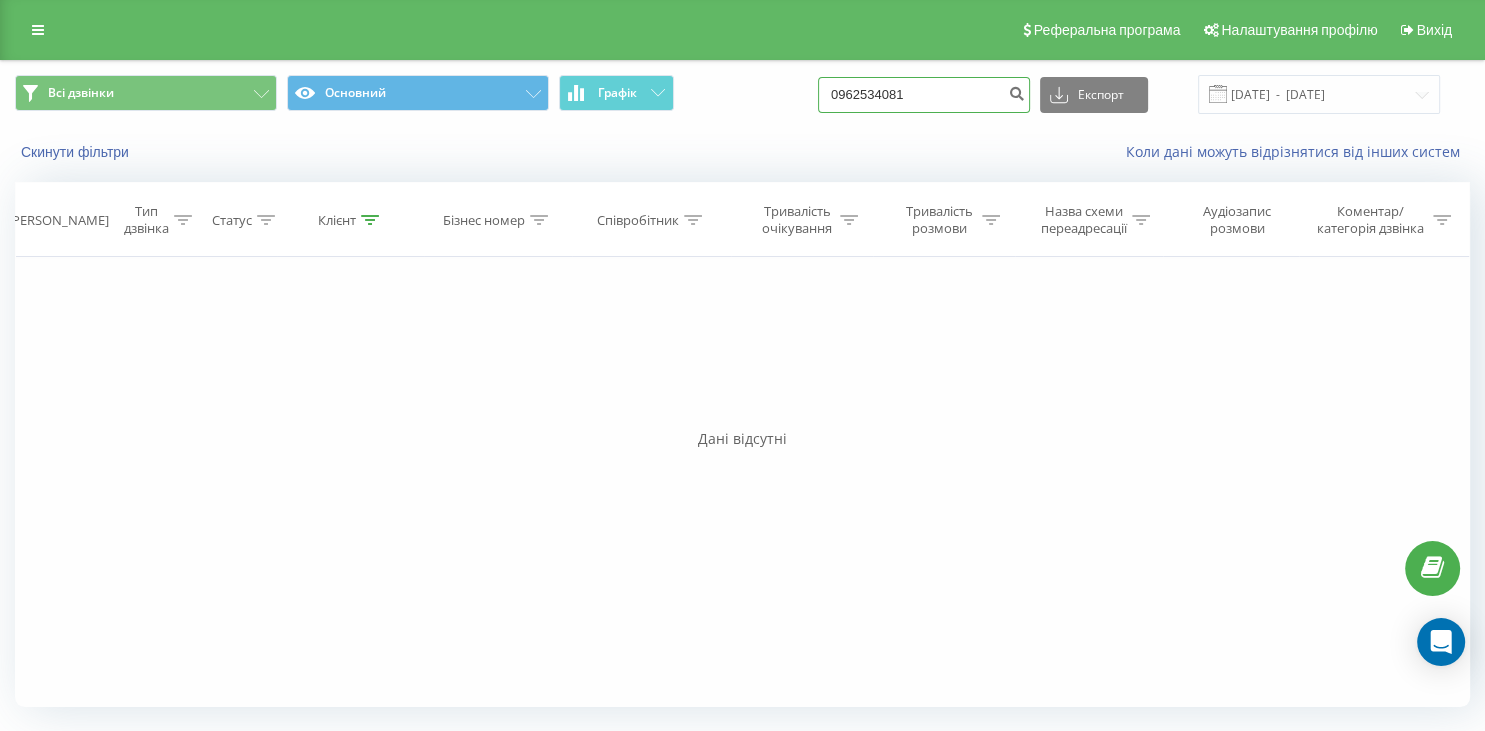 drag, startPoint x: 937, startPoint y: 94, endPoint x: 807, endPoint y: 114, distance: 131.52946 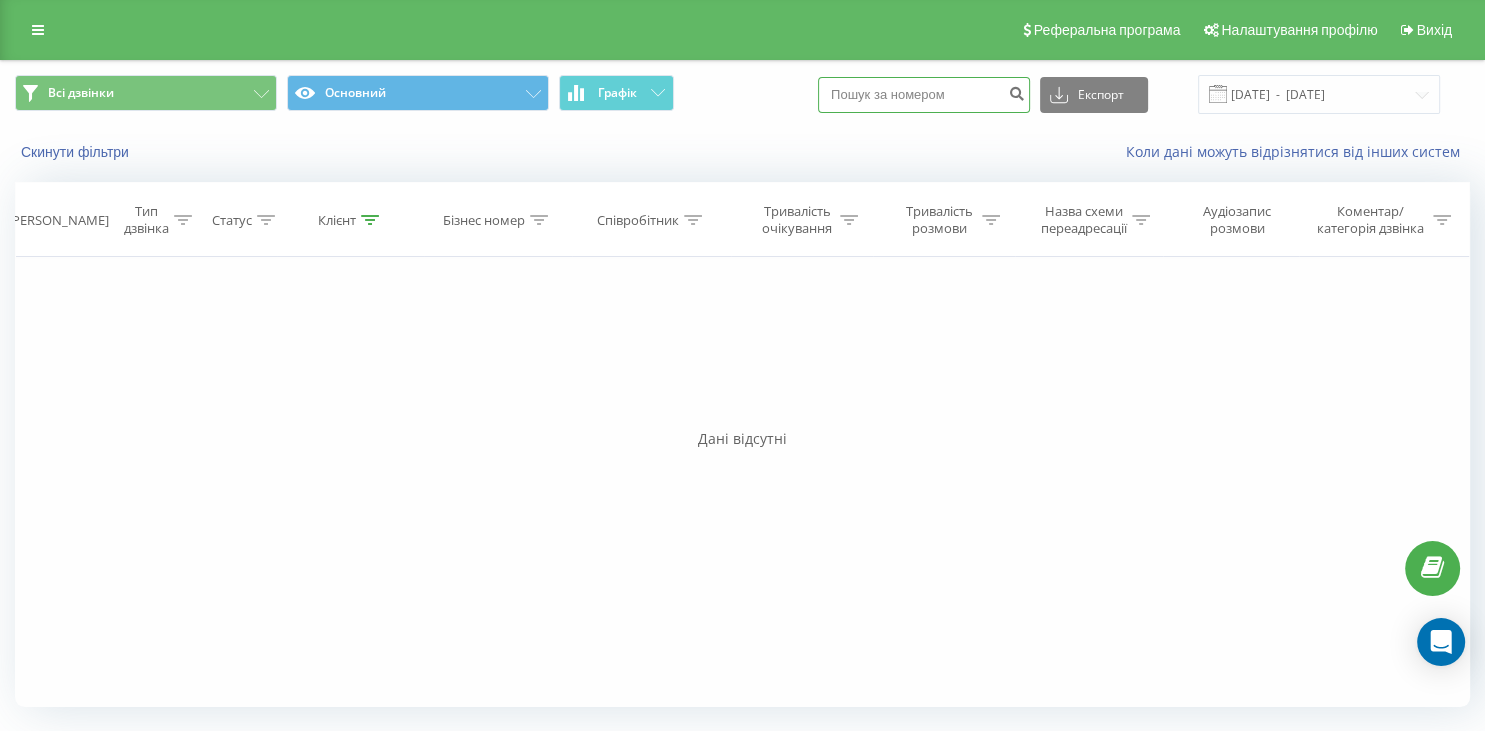 paste on "067 304 89 62" 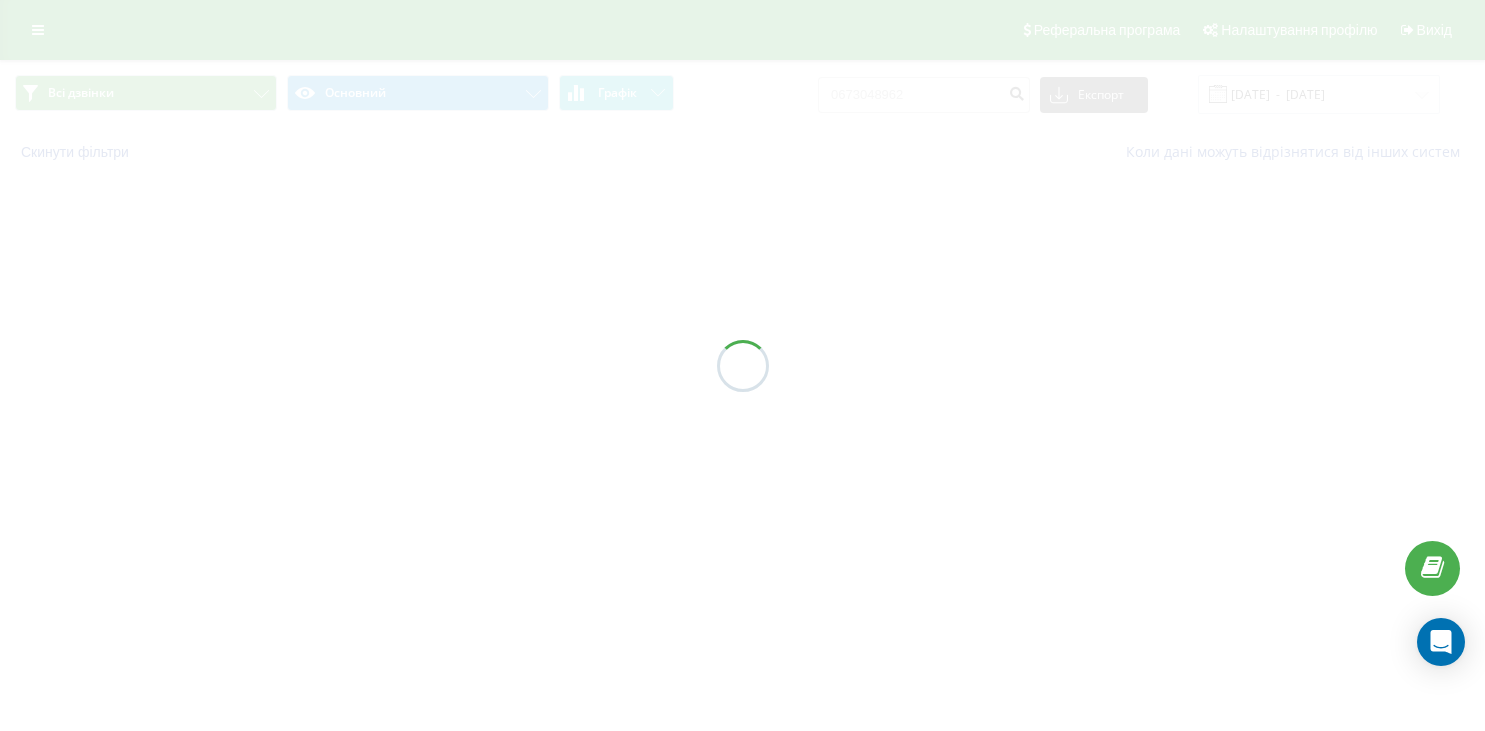 scroll, scrollTop: 0, scrollLeft: 0, axis: both 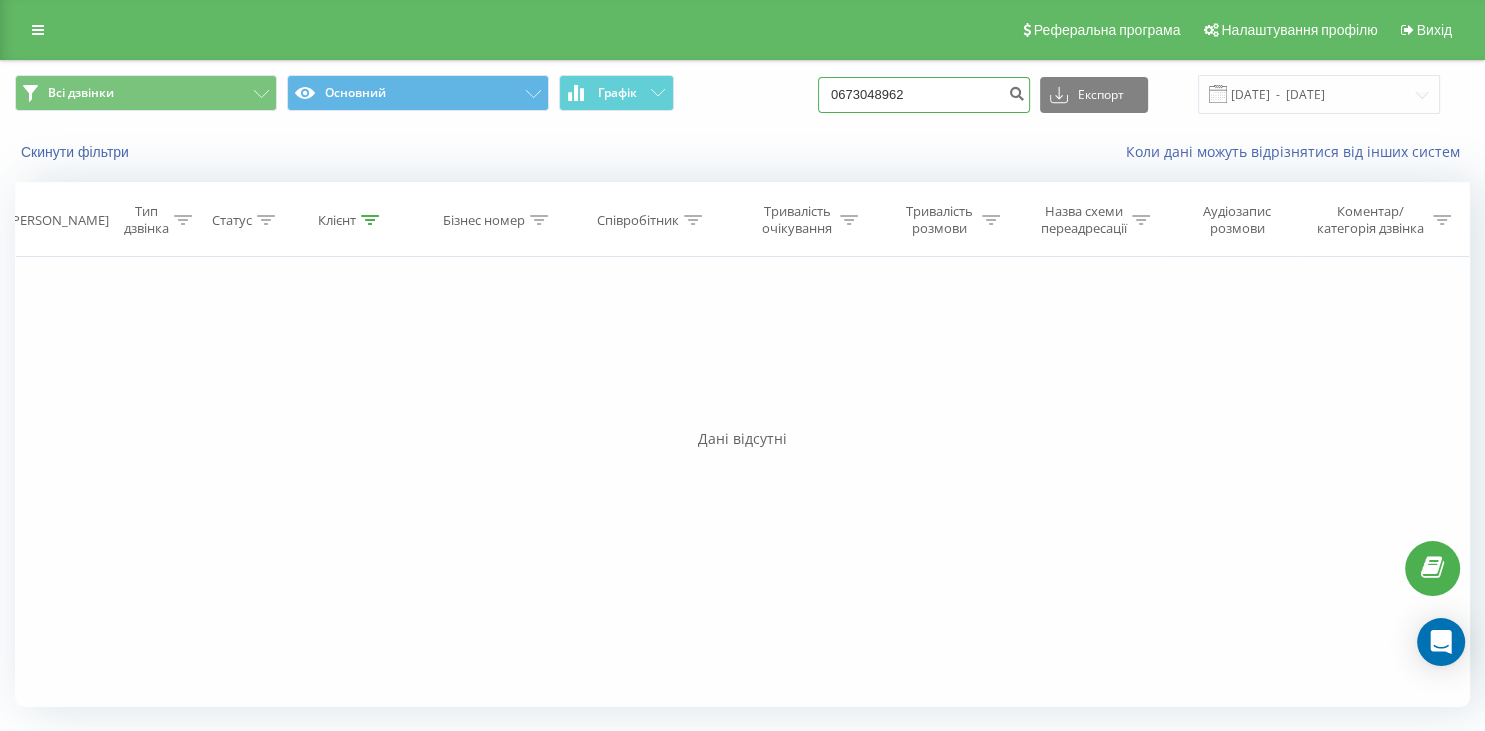 drag, startPoint x: 937, startPoint y: 88, endPoint x: 752, endPoint y: 115, distance: 186.95988 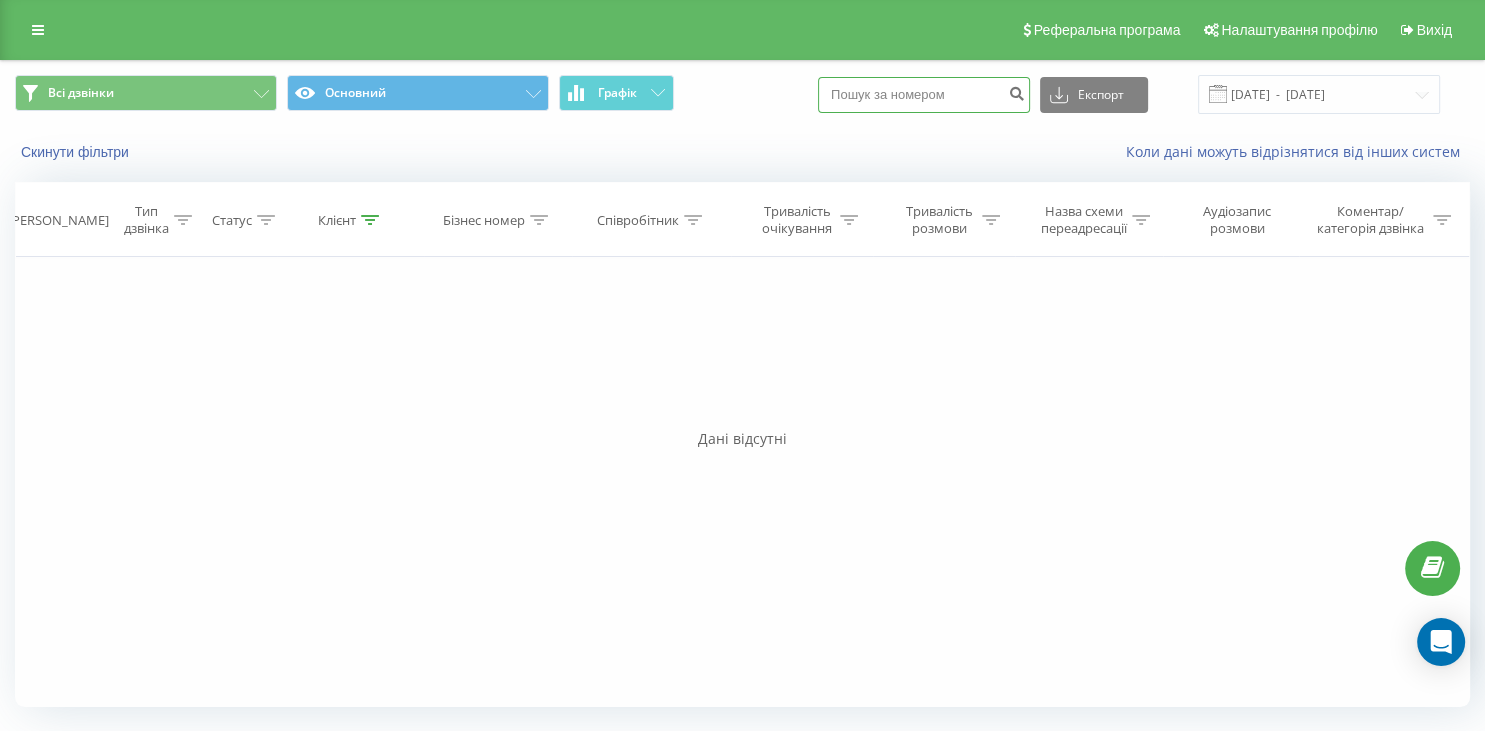 paste on "063 735 19 97" 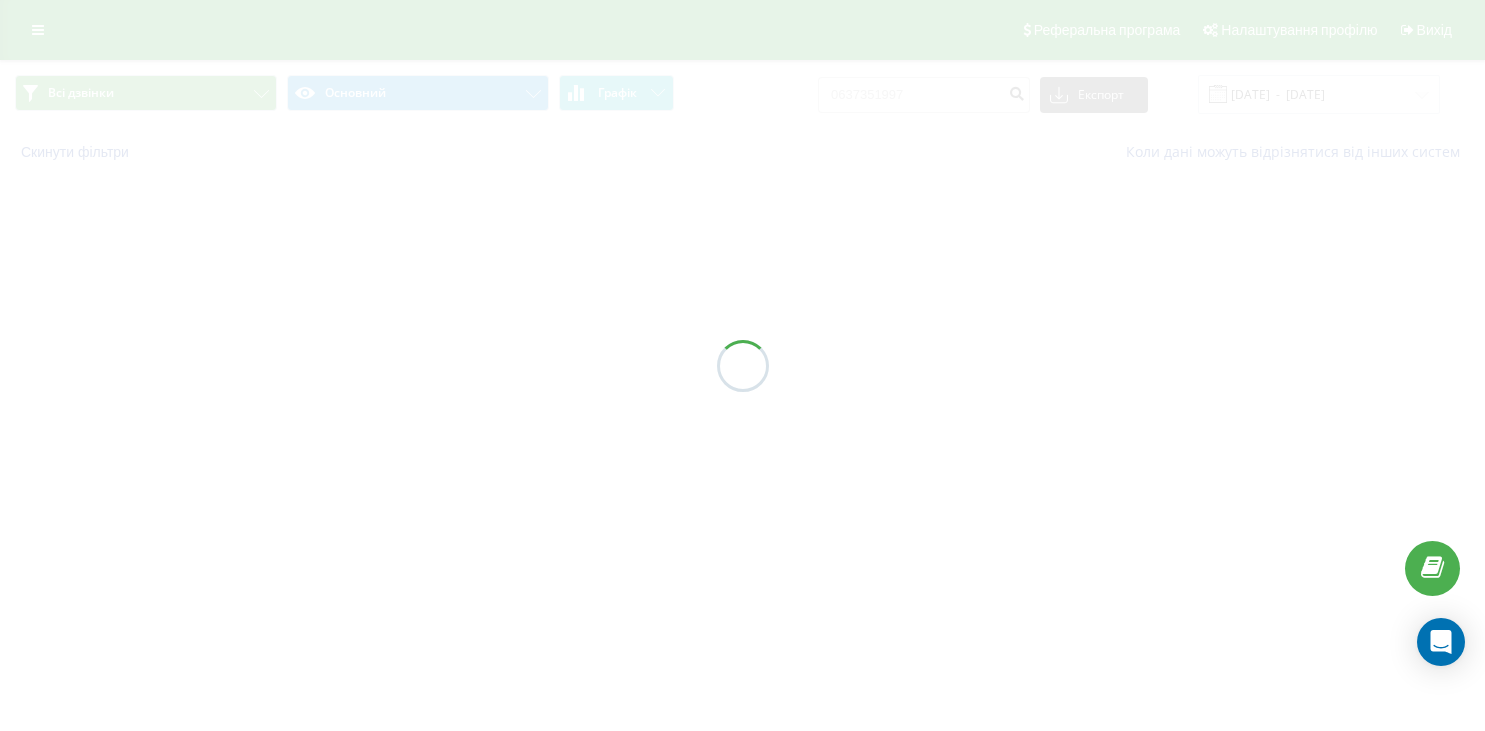 scroll, scrollTop: 0, scrollLeft: 0, axis: both 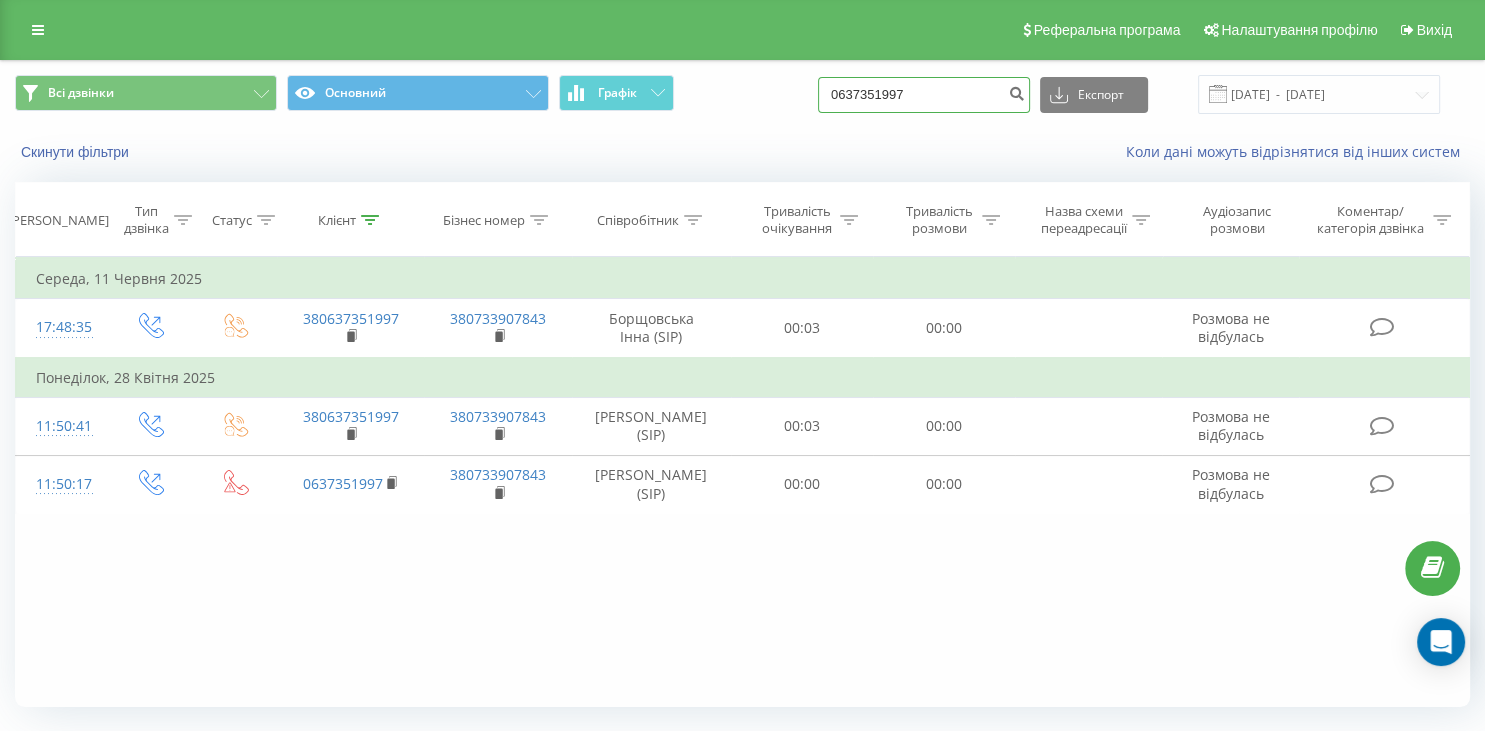 drag, startPoint x: 941, startPoint y: 96, endPoint x: 780, endPoint y: 107, distance: 161.37534 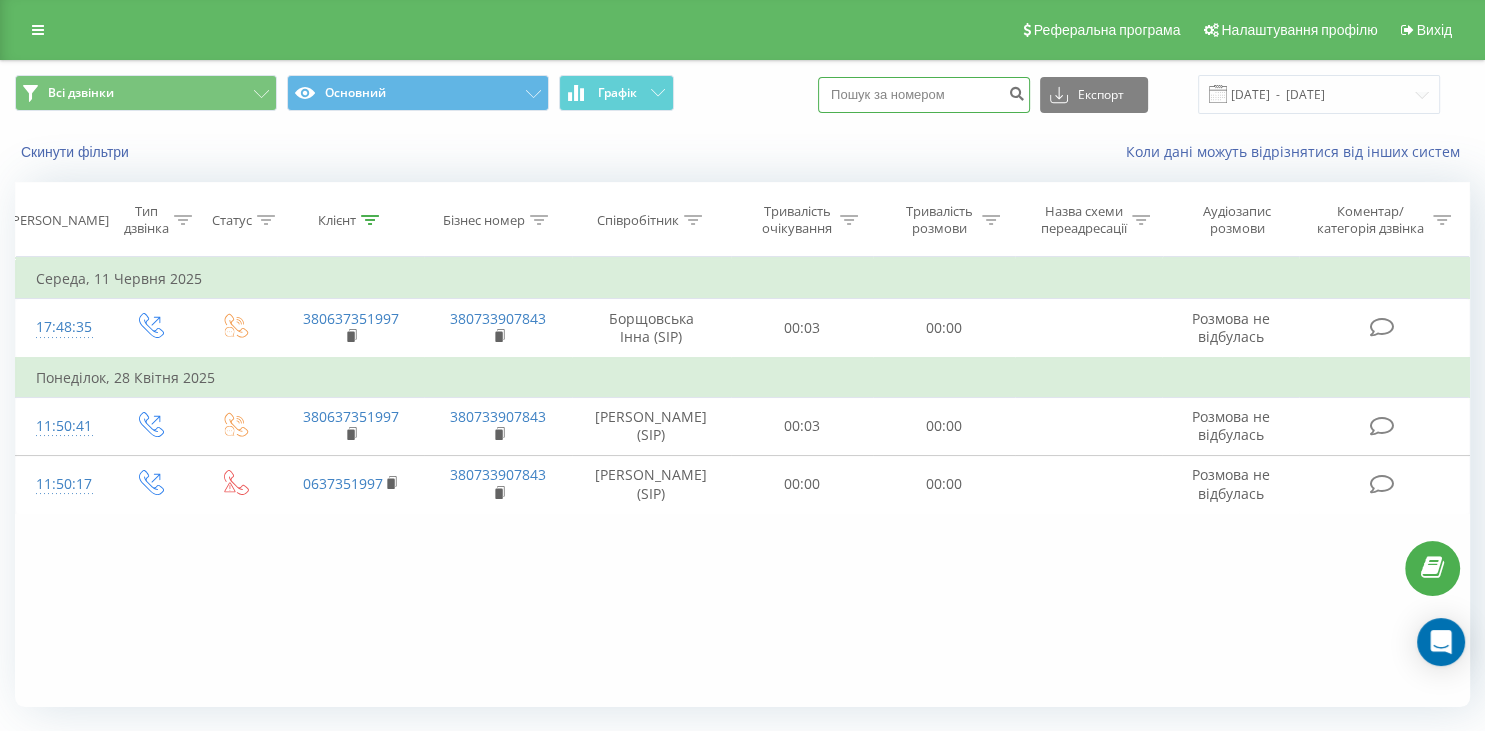 paste on "099 225 04 06" 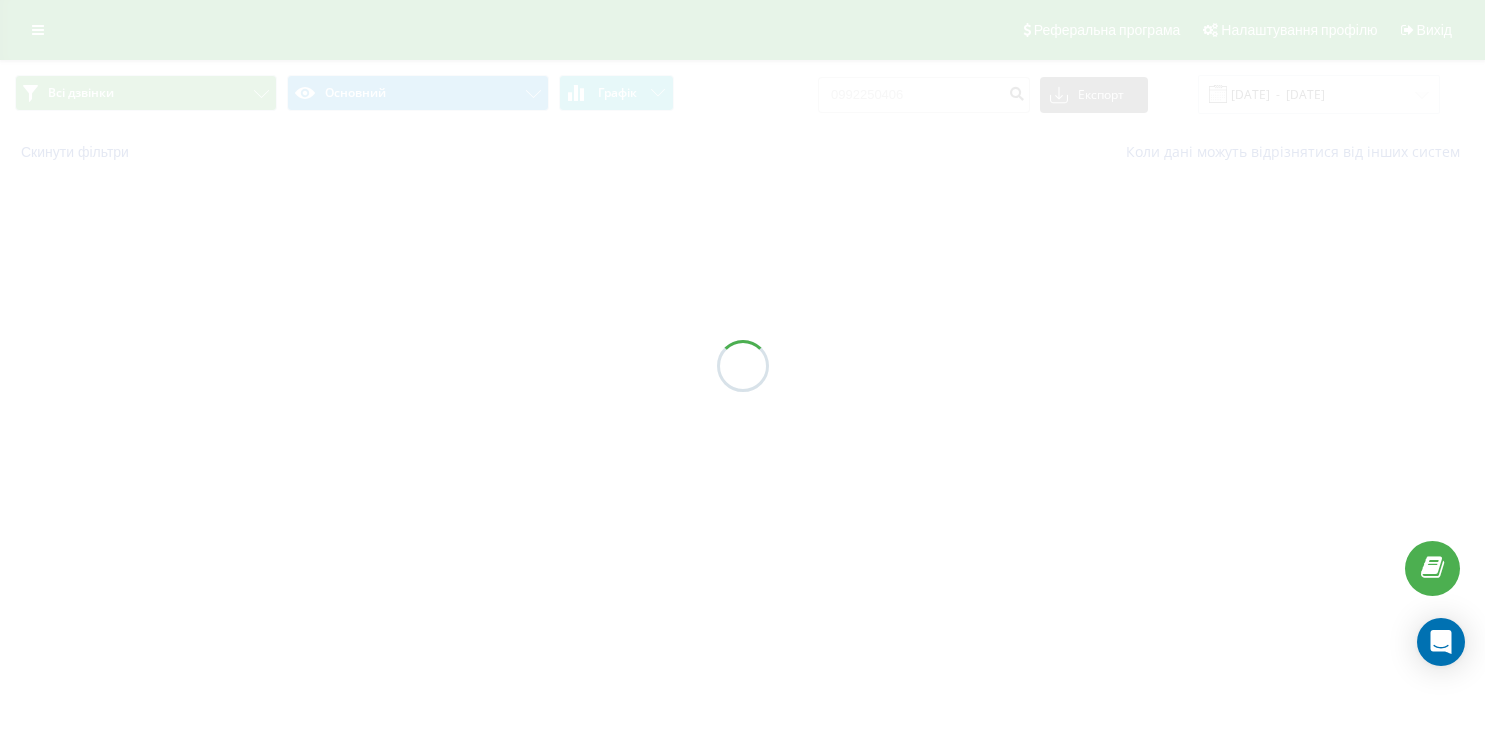 scroll, scrollTop: 0, scrollLeft: 0, axis: both 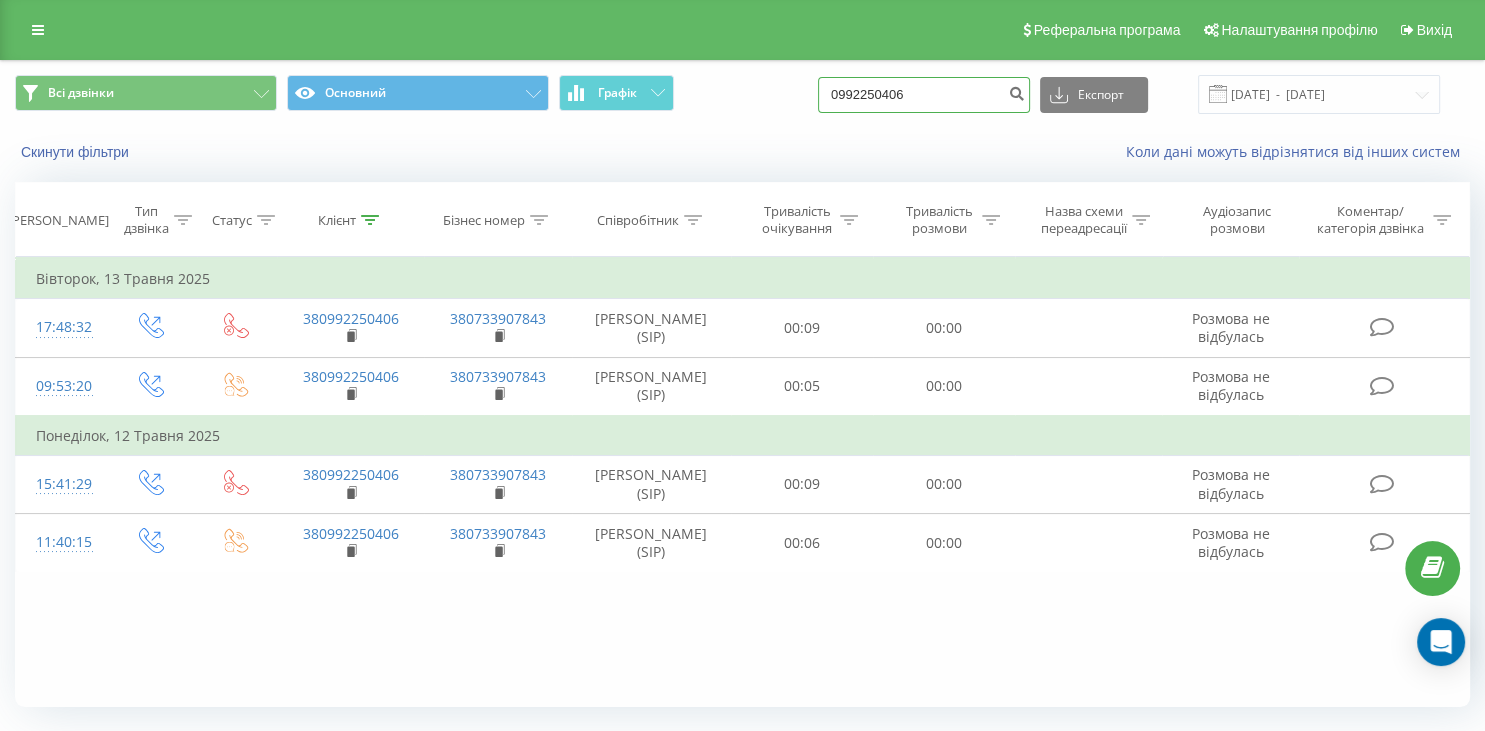 drag, startPoint x: 943, startPoint y: 94, endPoint x: 794, endPoint y: 90, distance: 149.05368 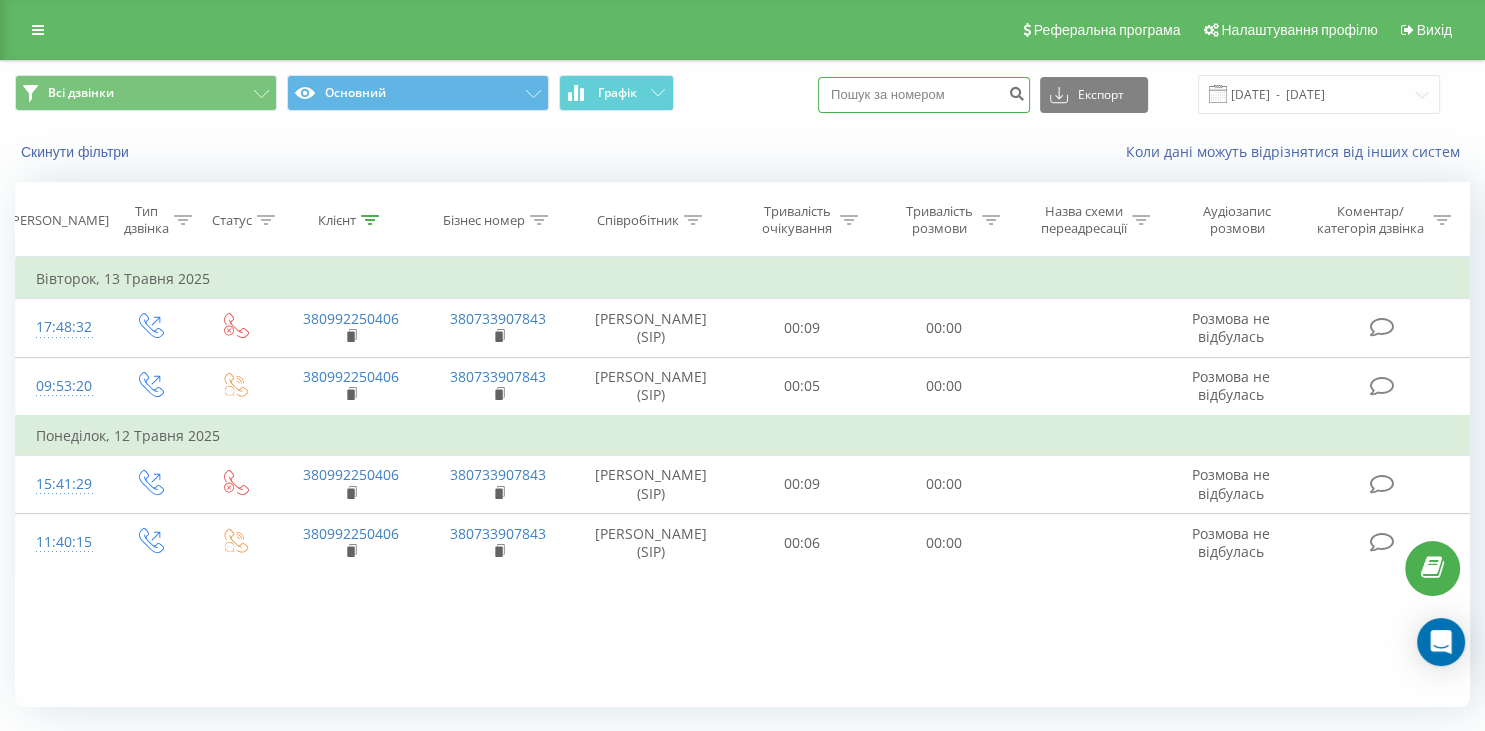 paste on "093 115 41 20" 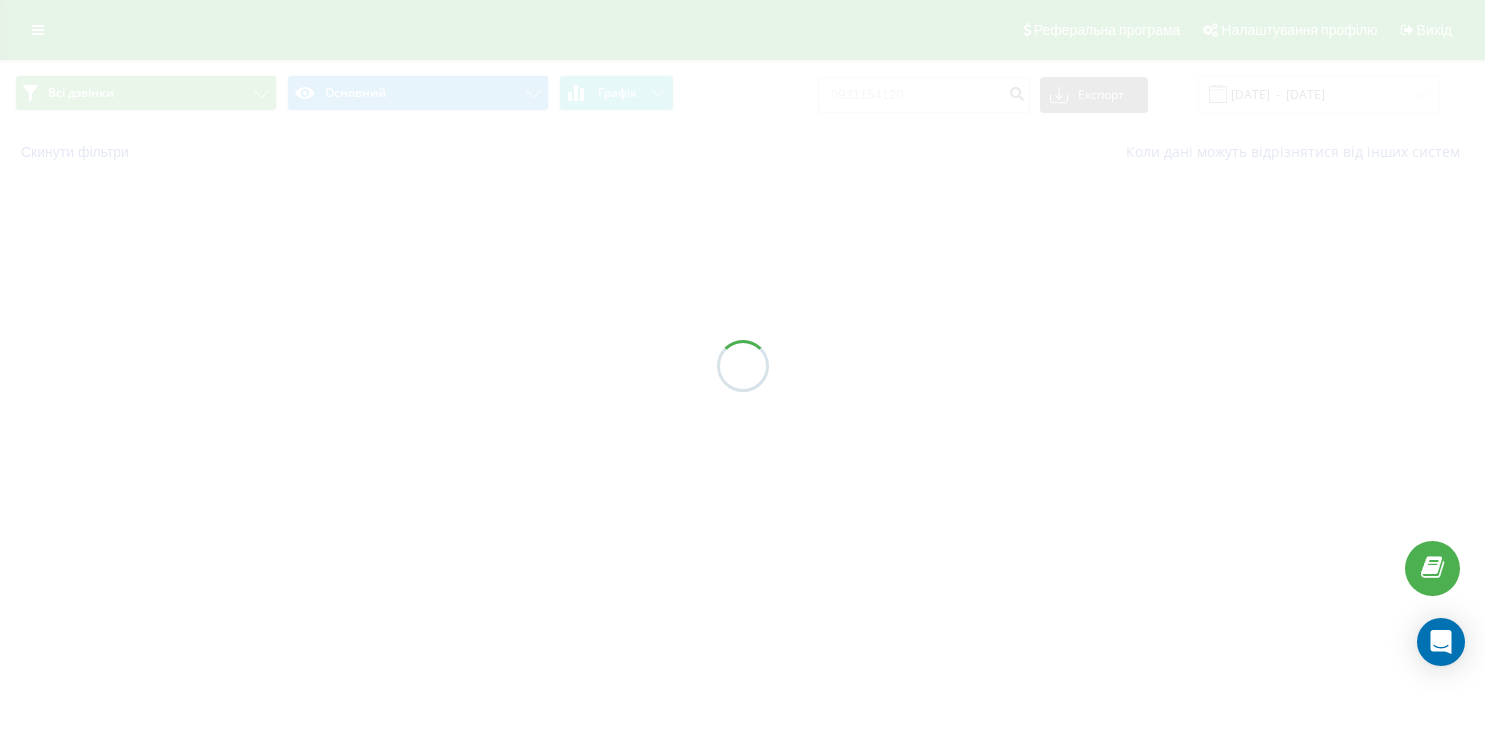 scroll, scrollTop: 0, scrollLeft: 0, axis: both 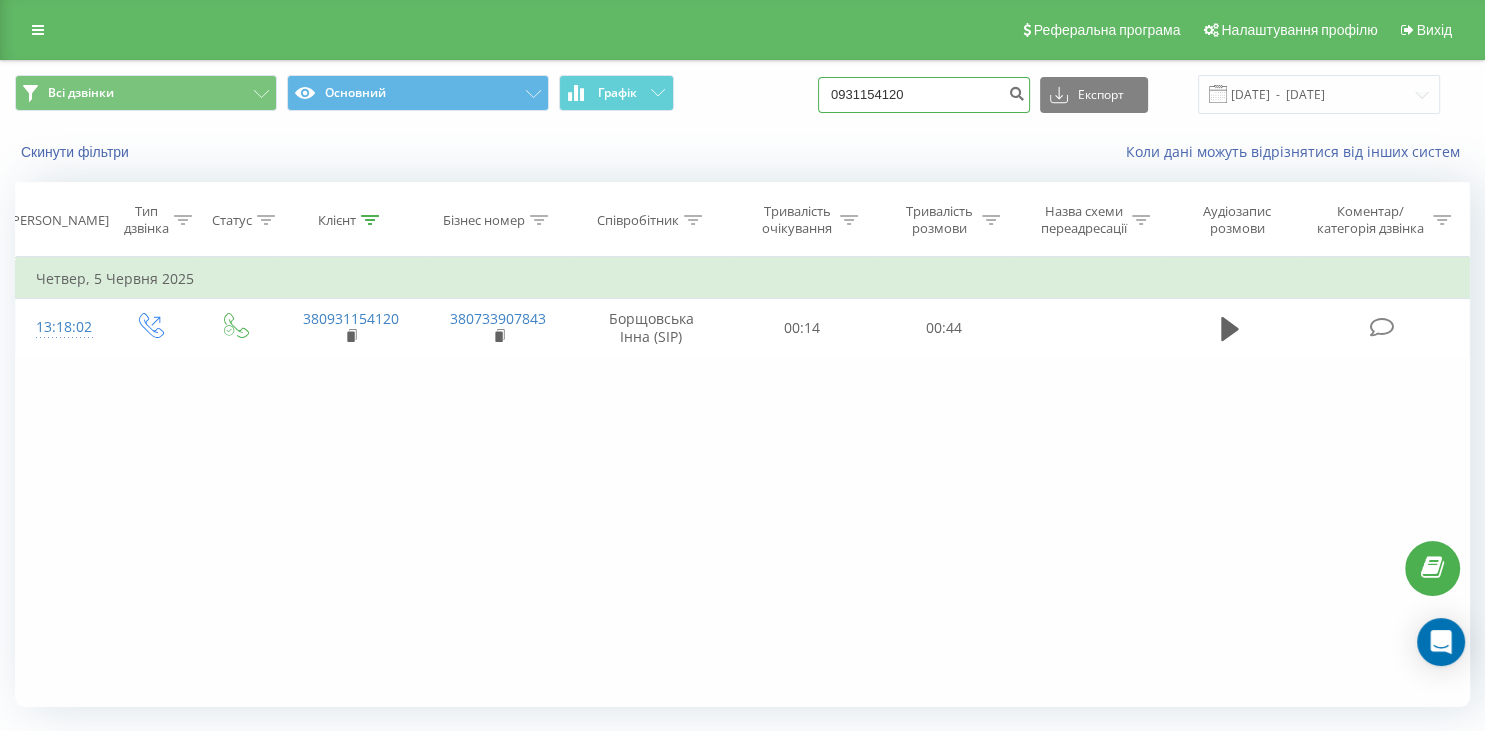 drag, startPoint x: 962, startPoint y: 88, endPoint x: 797, endPoint y: 106, distance: 165.97891 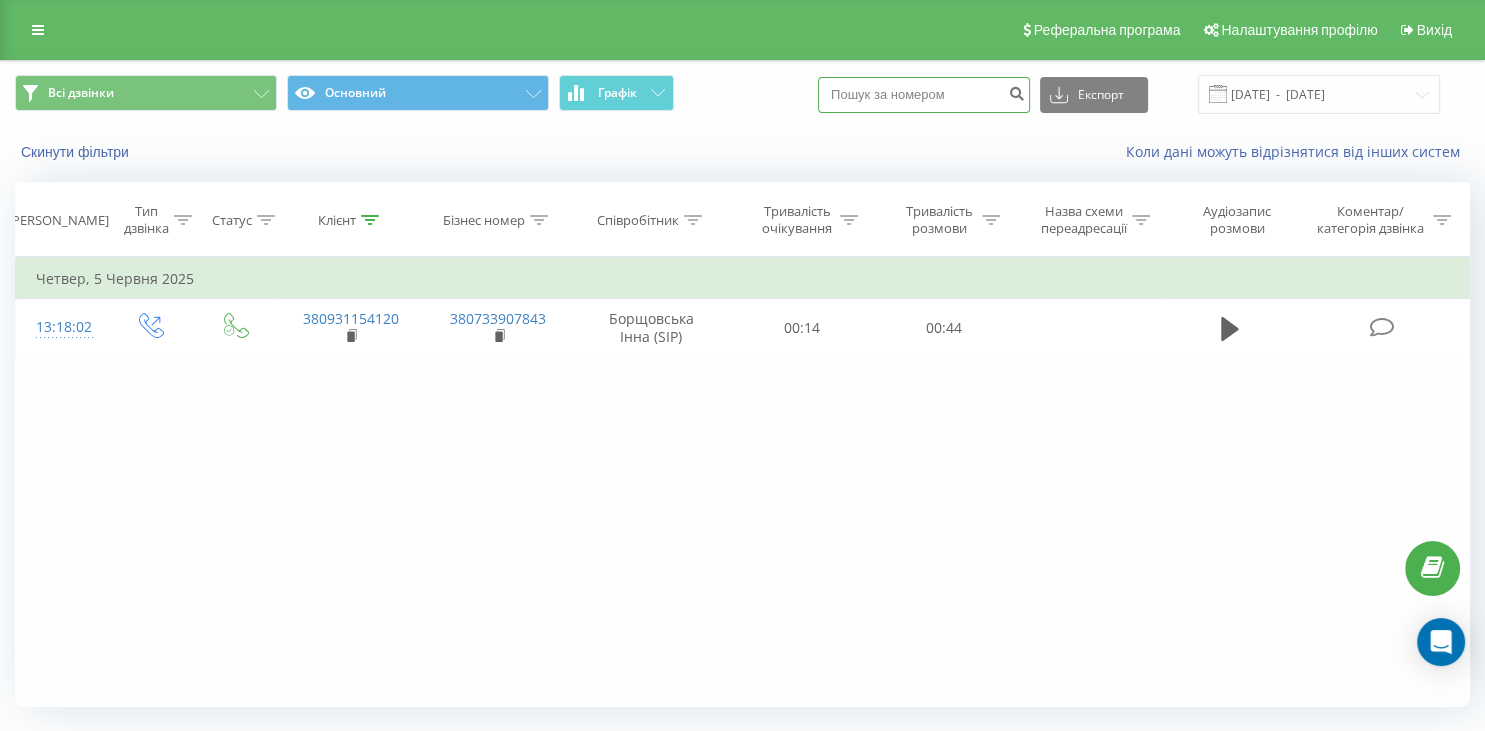 paste on "095 672 33 39" 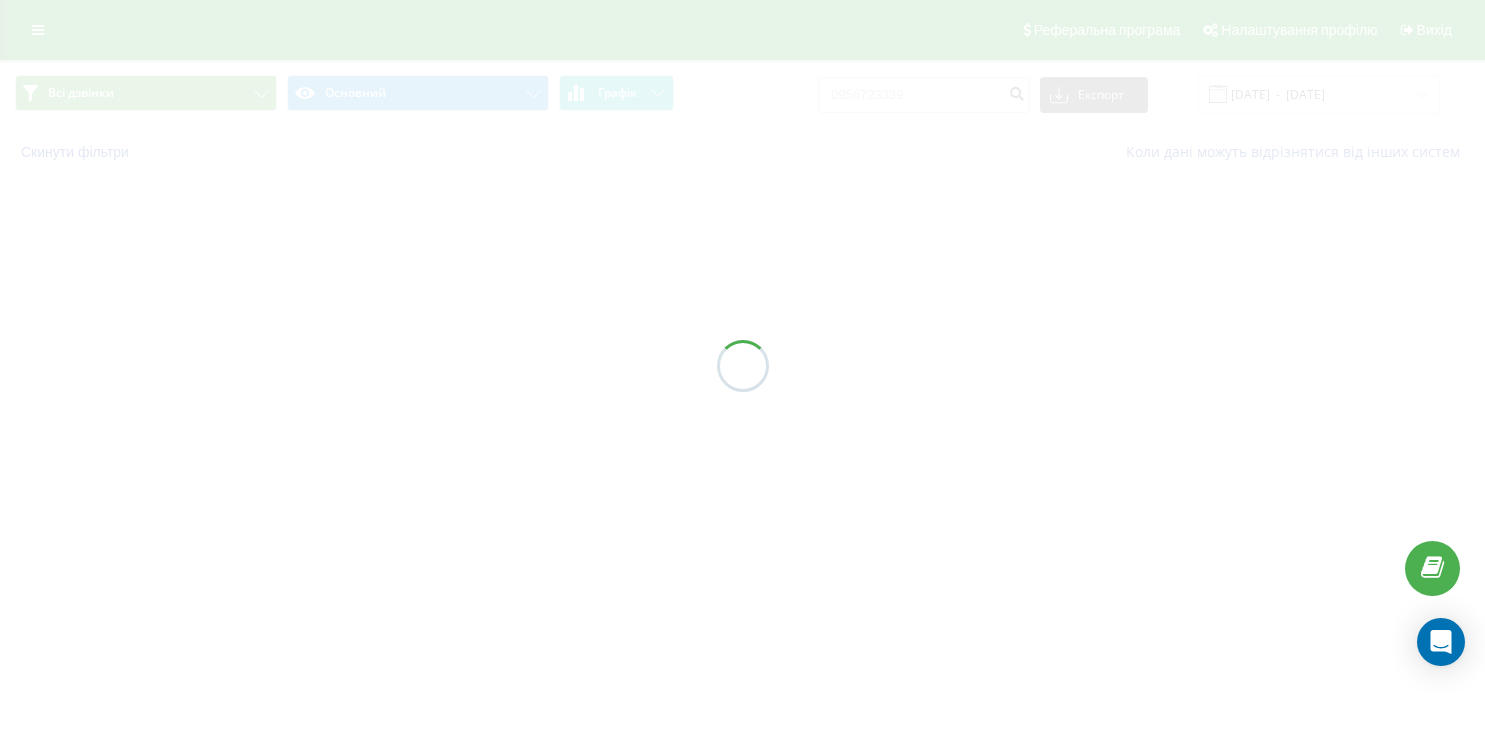 scroll, scrollTop: 0, scrollLeft: 0, axis: both 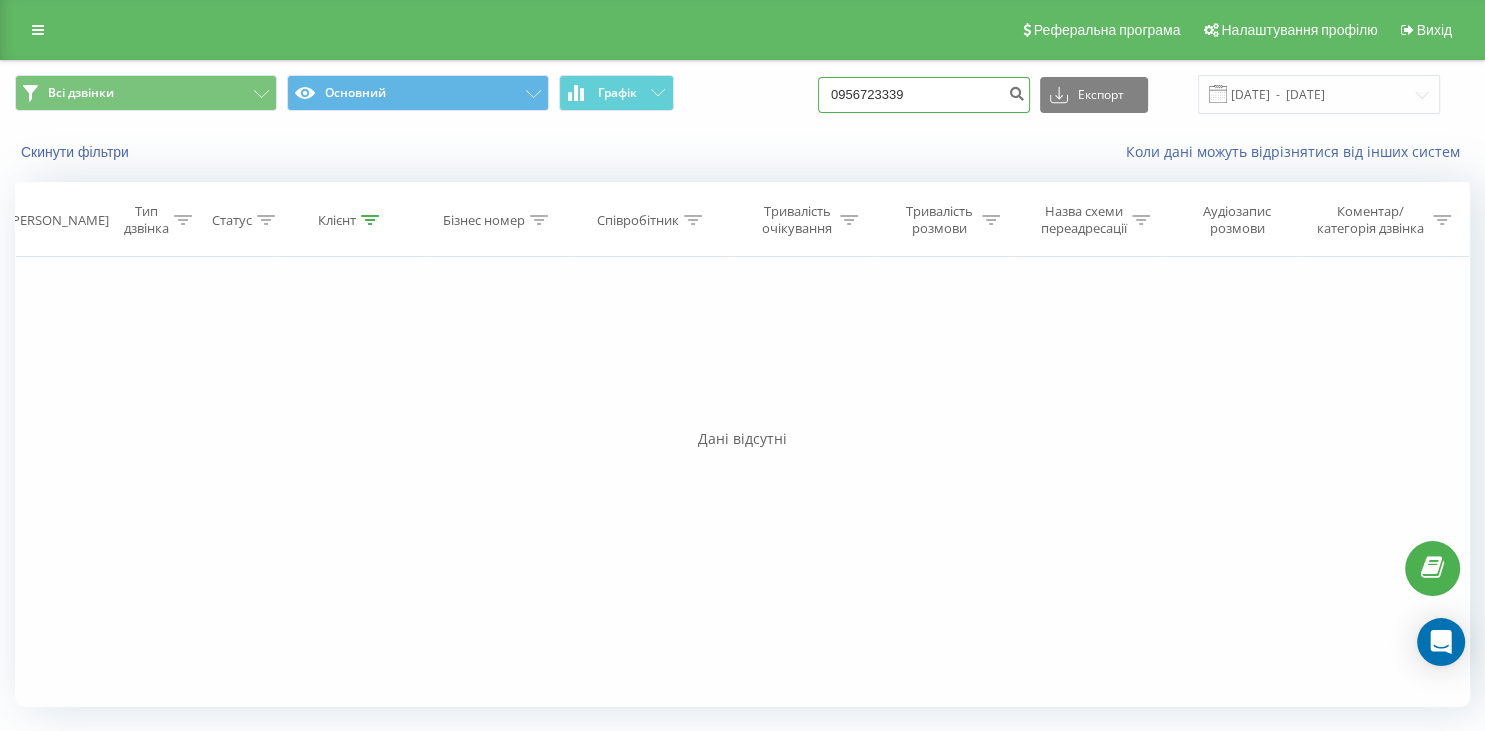 drag, startPoint x: 946, startPoint y: 98, endPoint x: 787, endPoint y: 103, distance: 159.0786 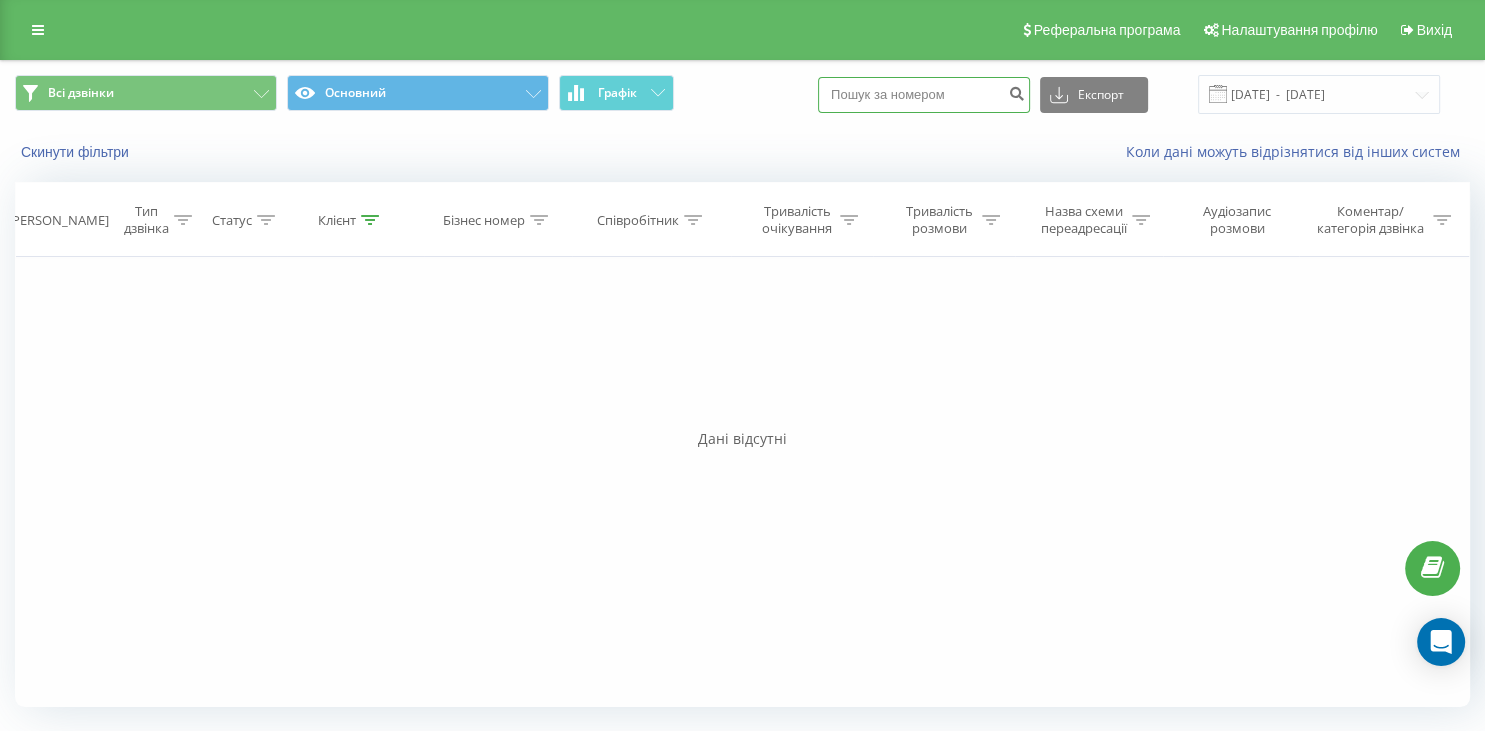 paste on "093 757 99 57" 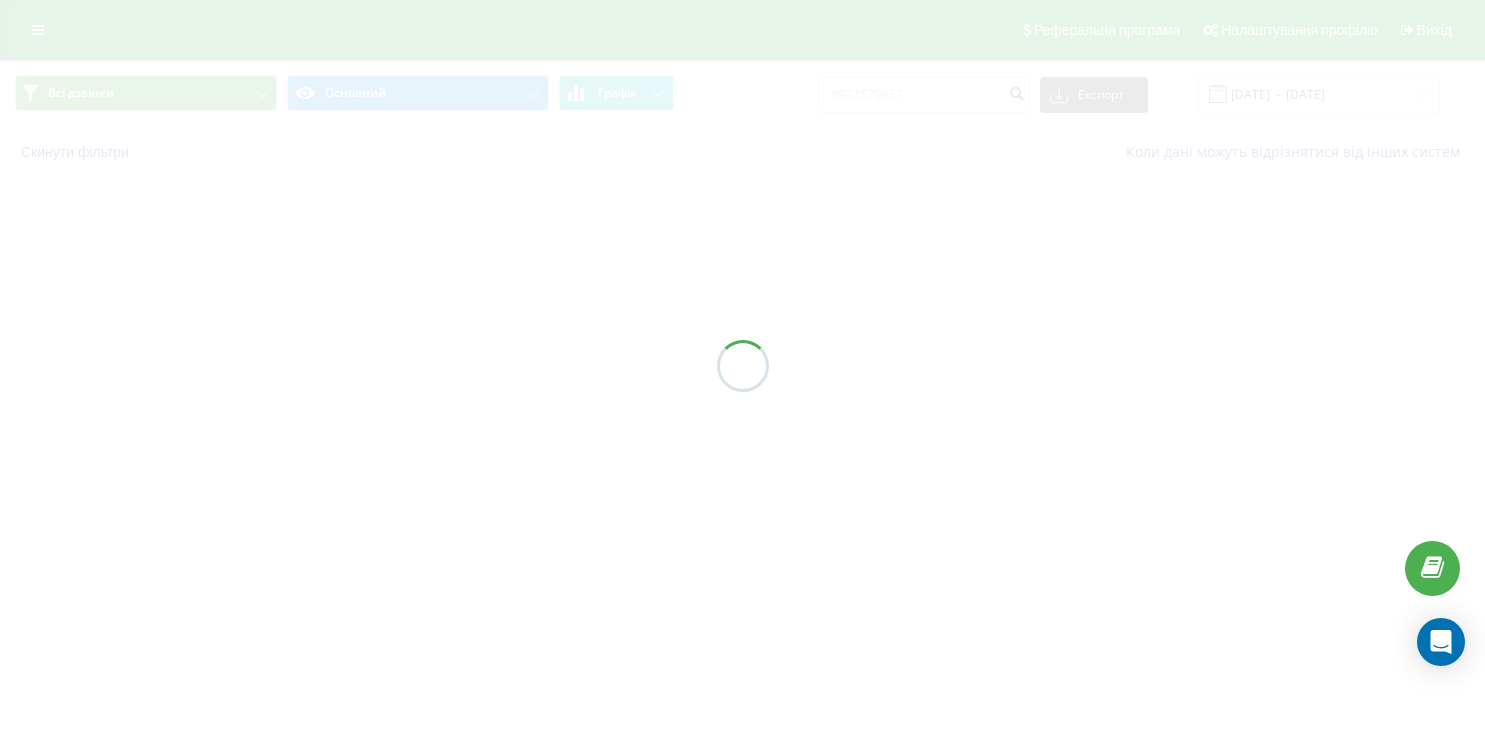 scroll, scrollTop: 0, scrollLeft: 0, axis: both 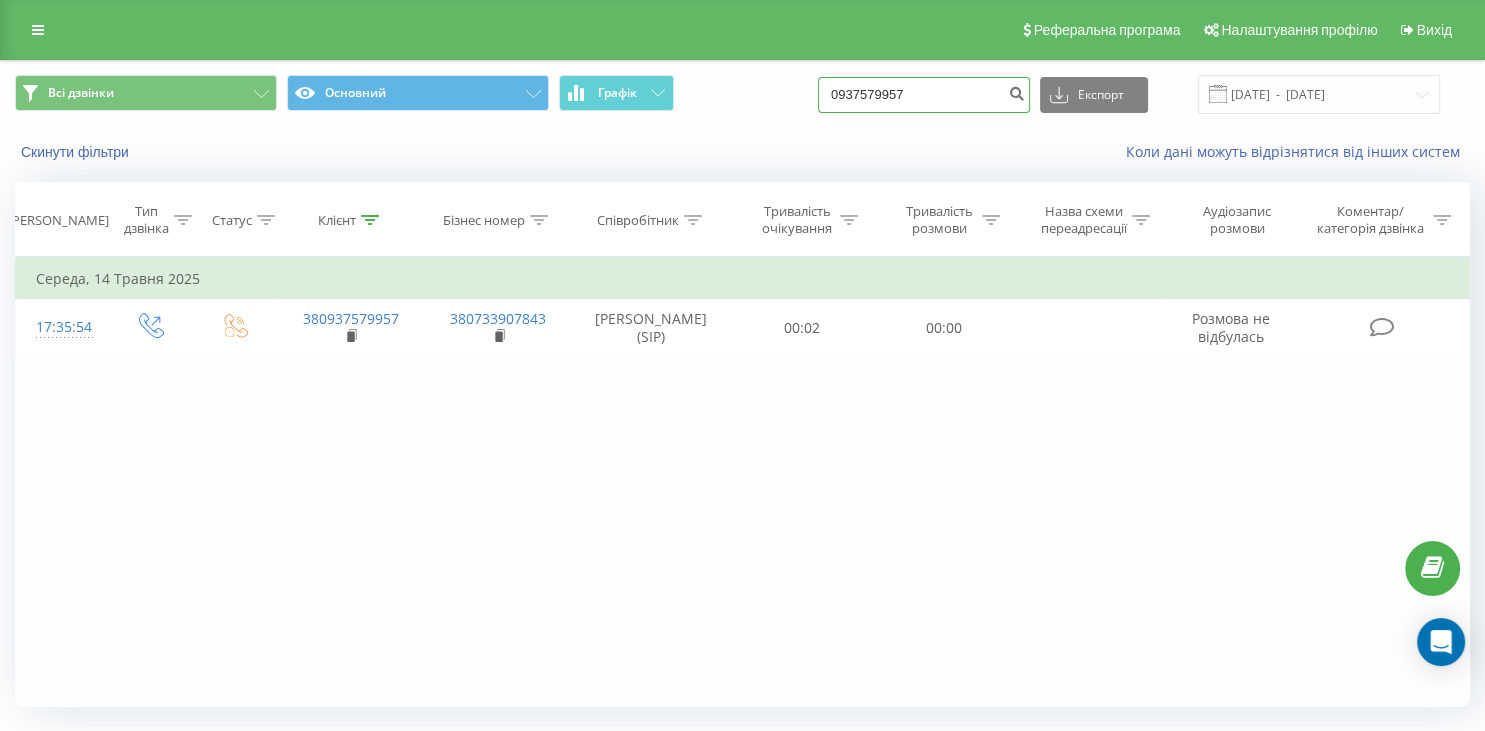 drag, startPoint x: 940, startPoint y: 93, endPoint x: 803, endPoint y: 93, distance: 137 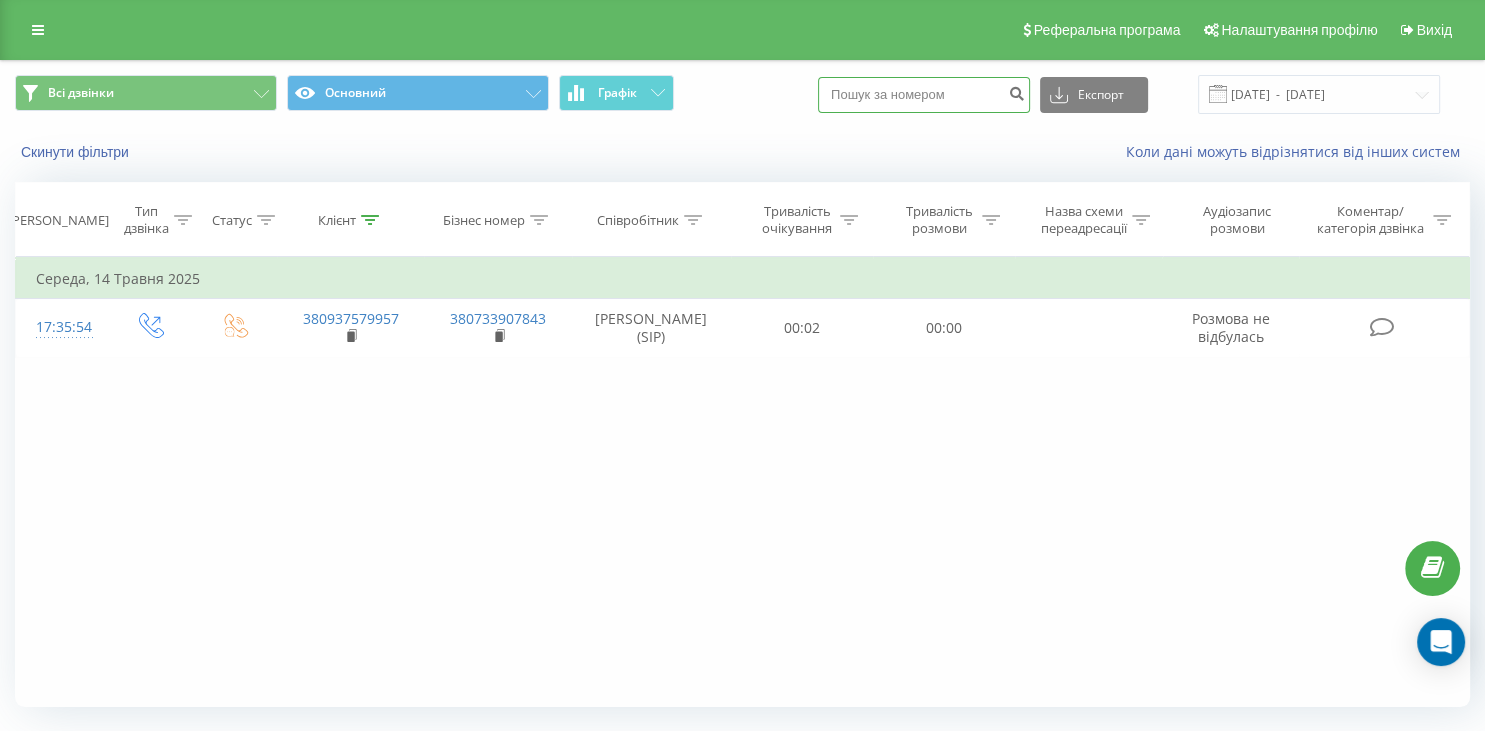 paste on "093 097 67 20" 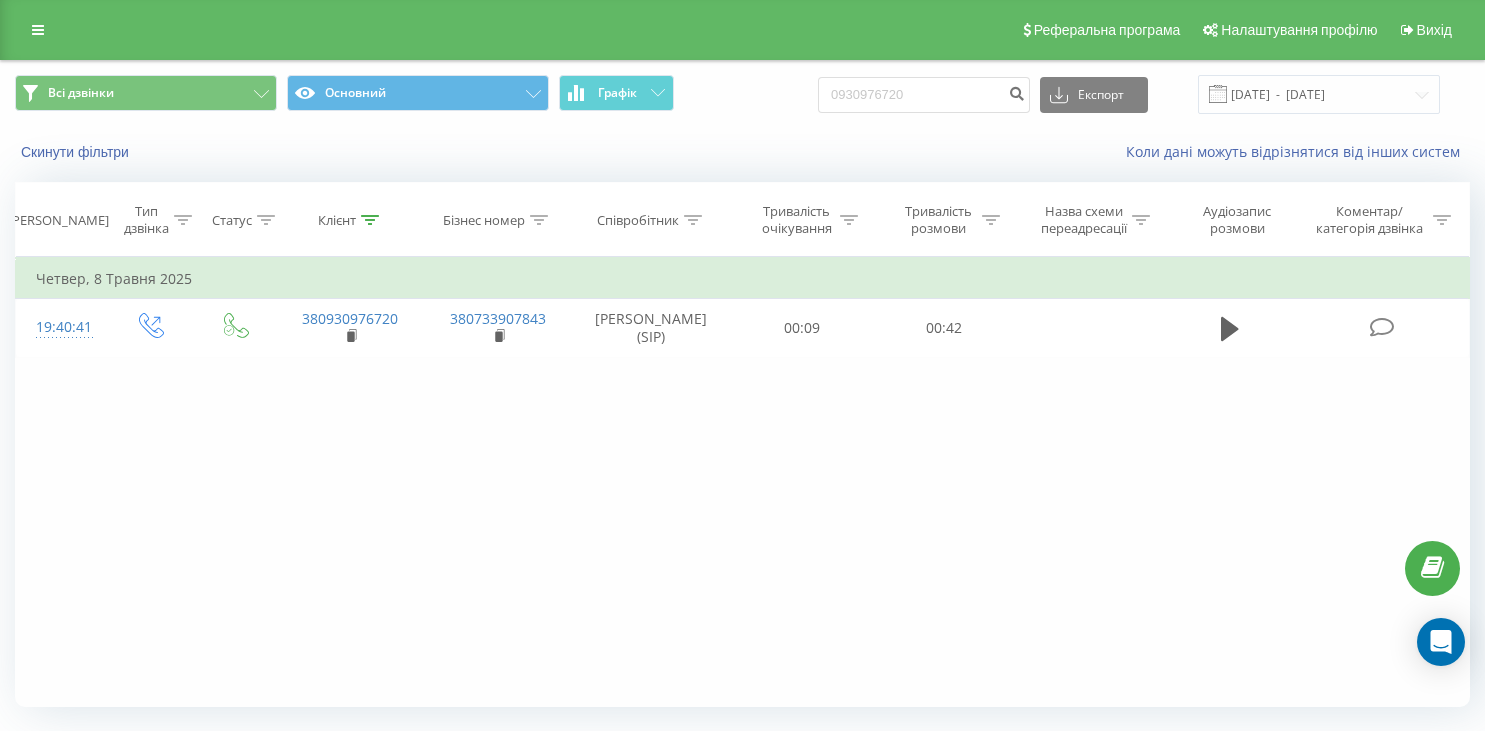 scroll, scrollTop: 0, scrollLeft: 0, axis: both 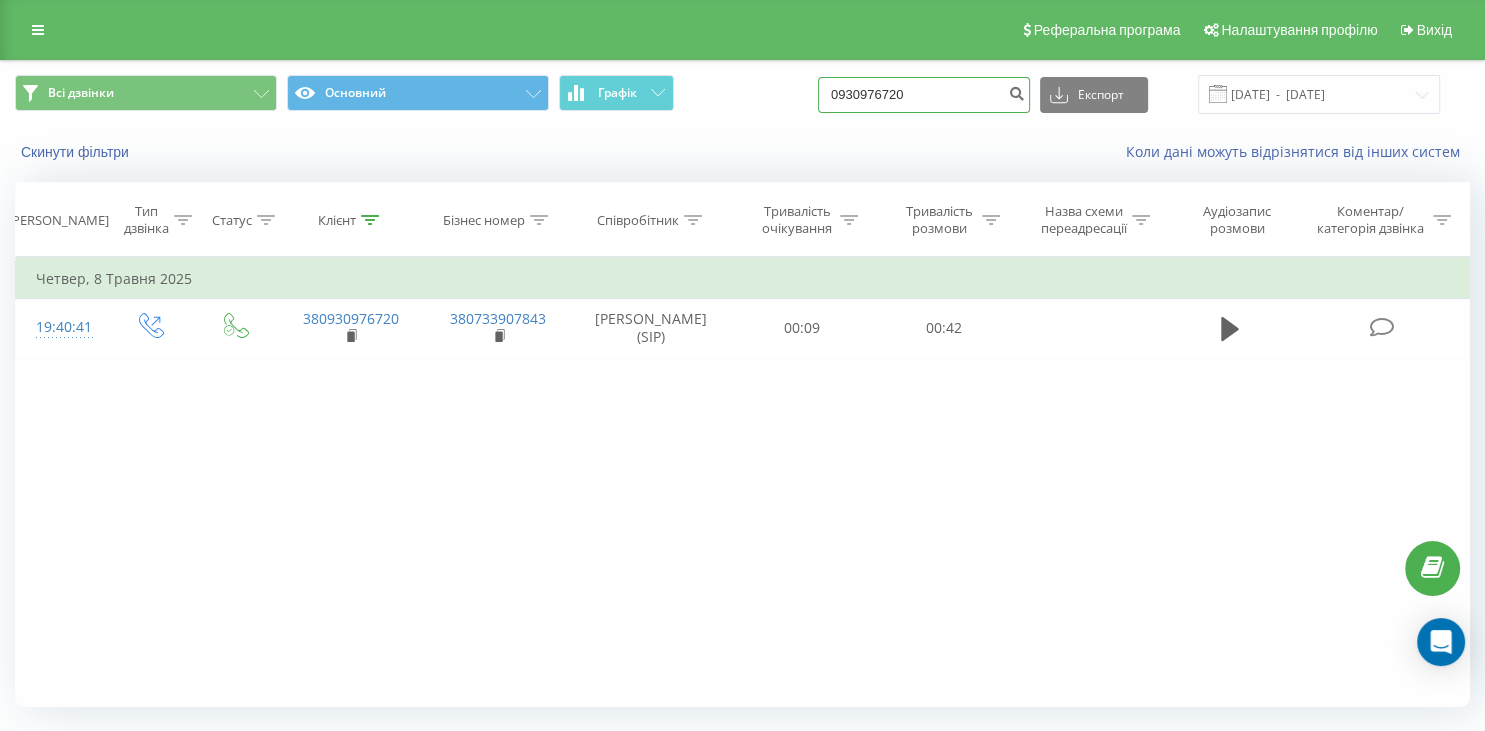 drag, startPoint x: 951, startPoint y: 89, endPoint x: 792, endPoint y: 93, distance: 159.05031 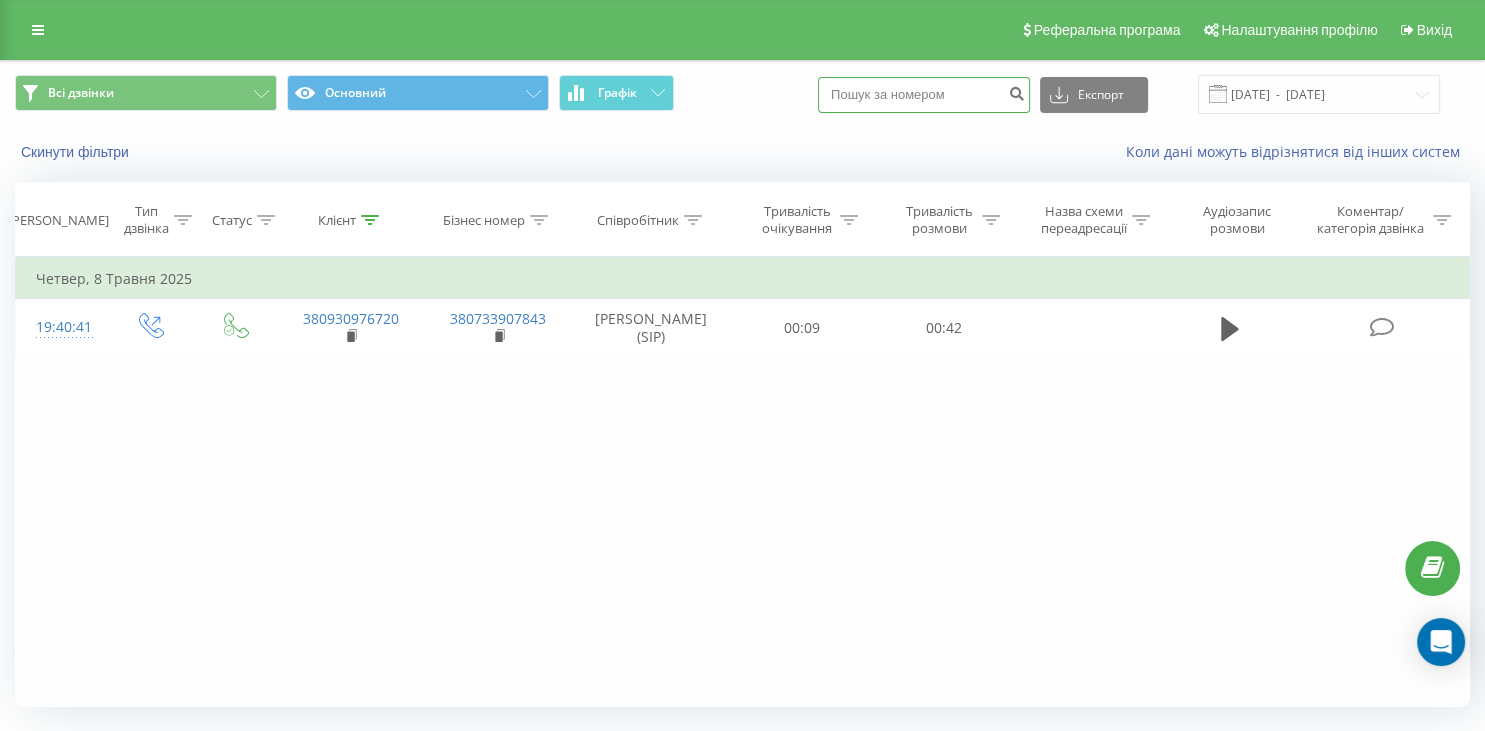 paste on "095 205 75 75" 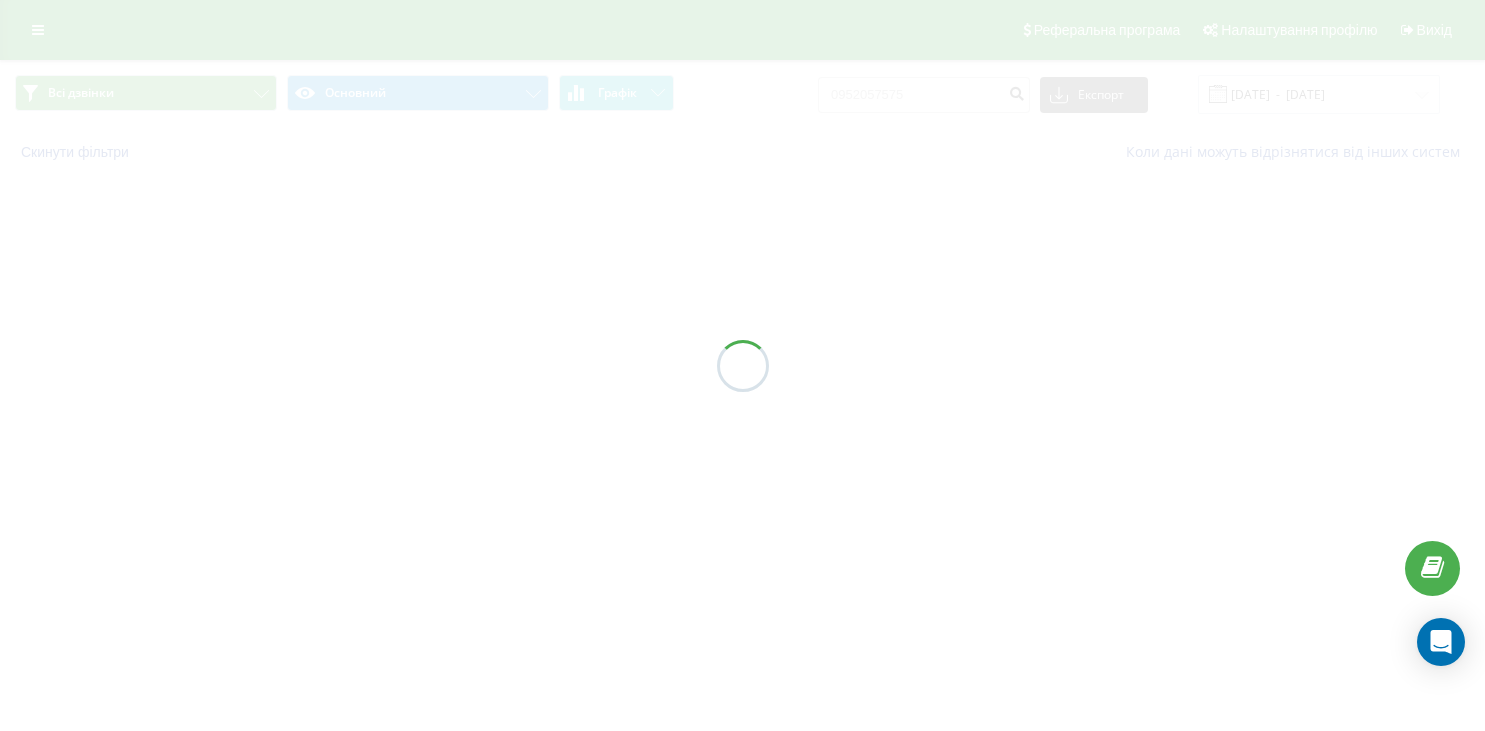 scroll, scrollTop: 0, scrollLeft: 0, axis: both 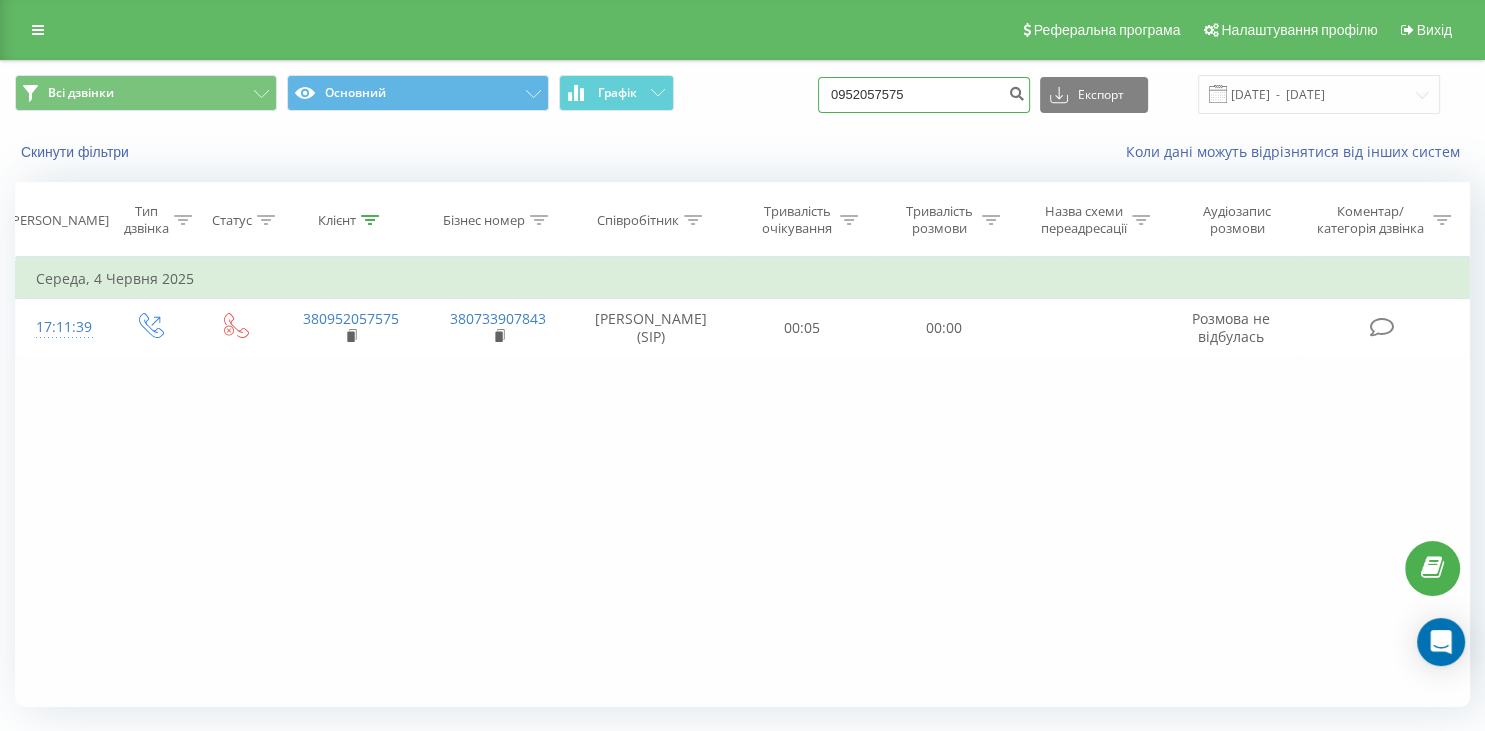 drag, startPoint x: 914, startPoint y: 96, endPoint x: 762, endPoint y: 100, distance: 152.05263 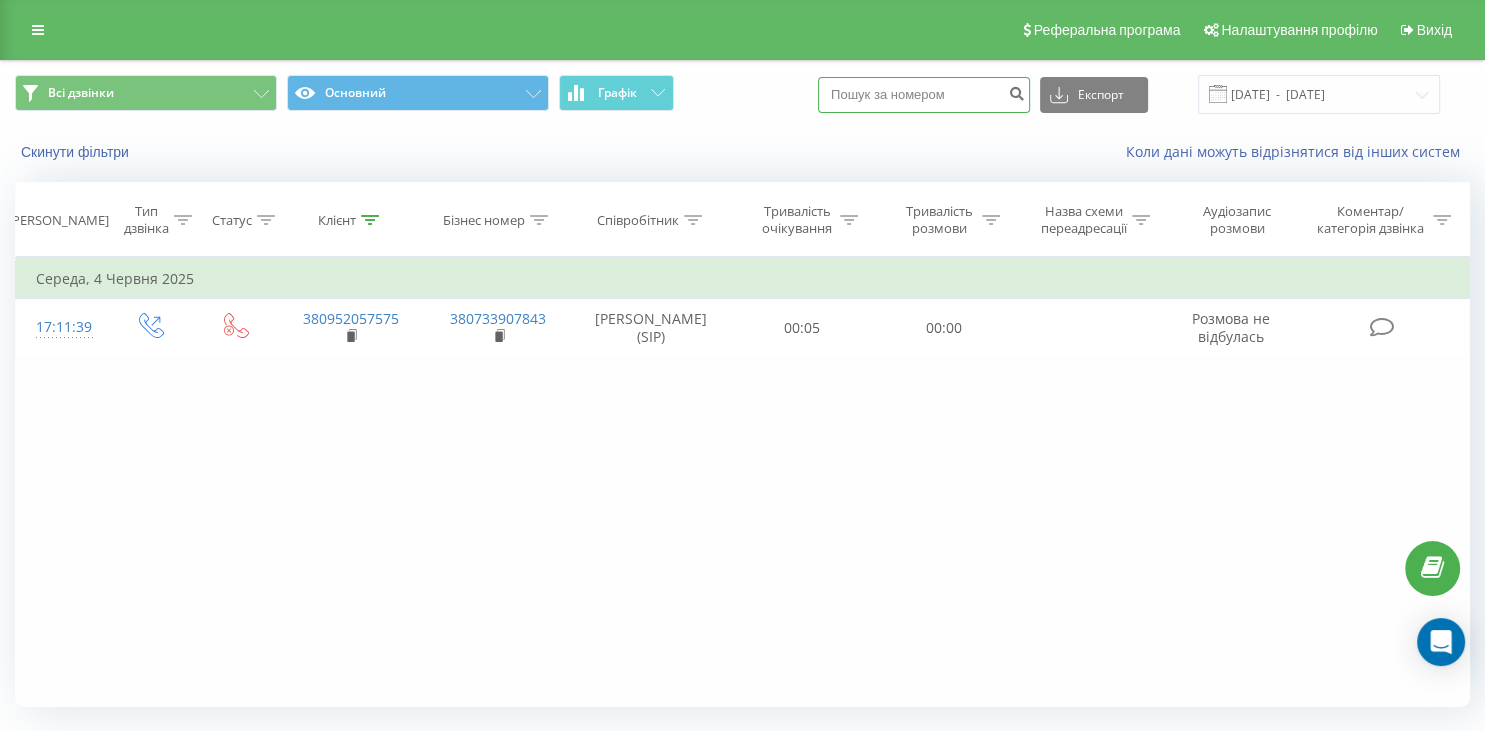 paste on "099 627 69 97" 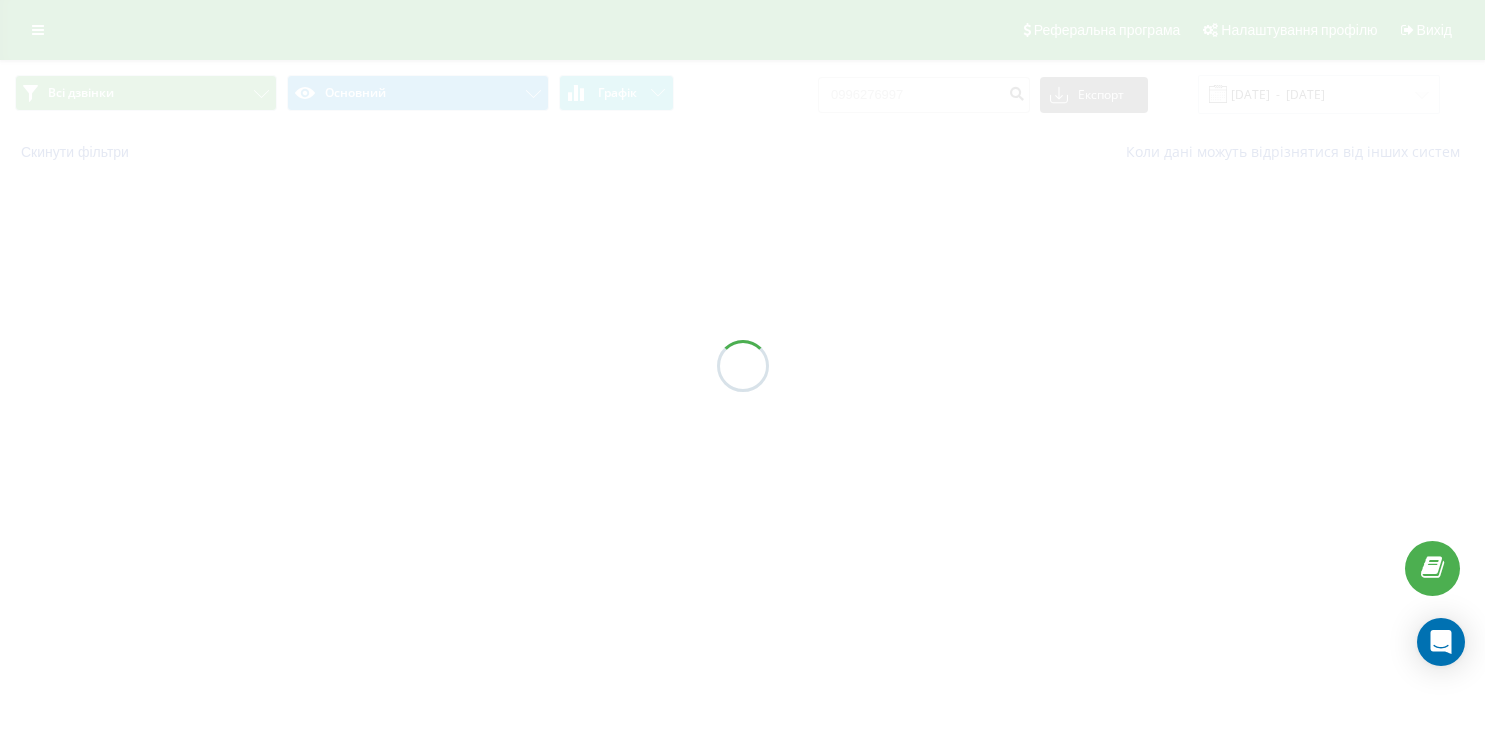 scroll, scrollTop: 0, scrollLeft: 0, axis: both 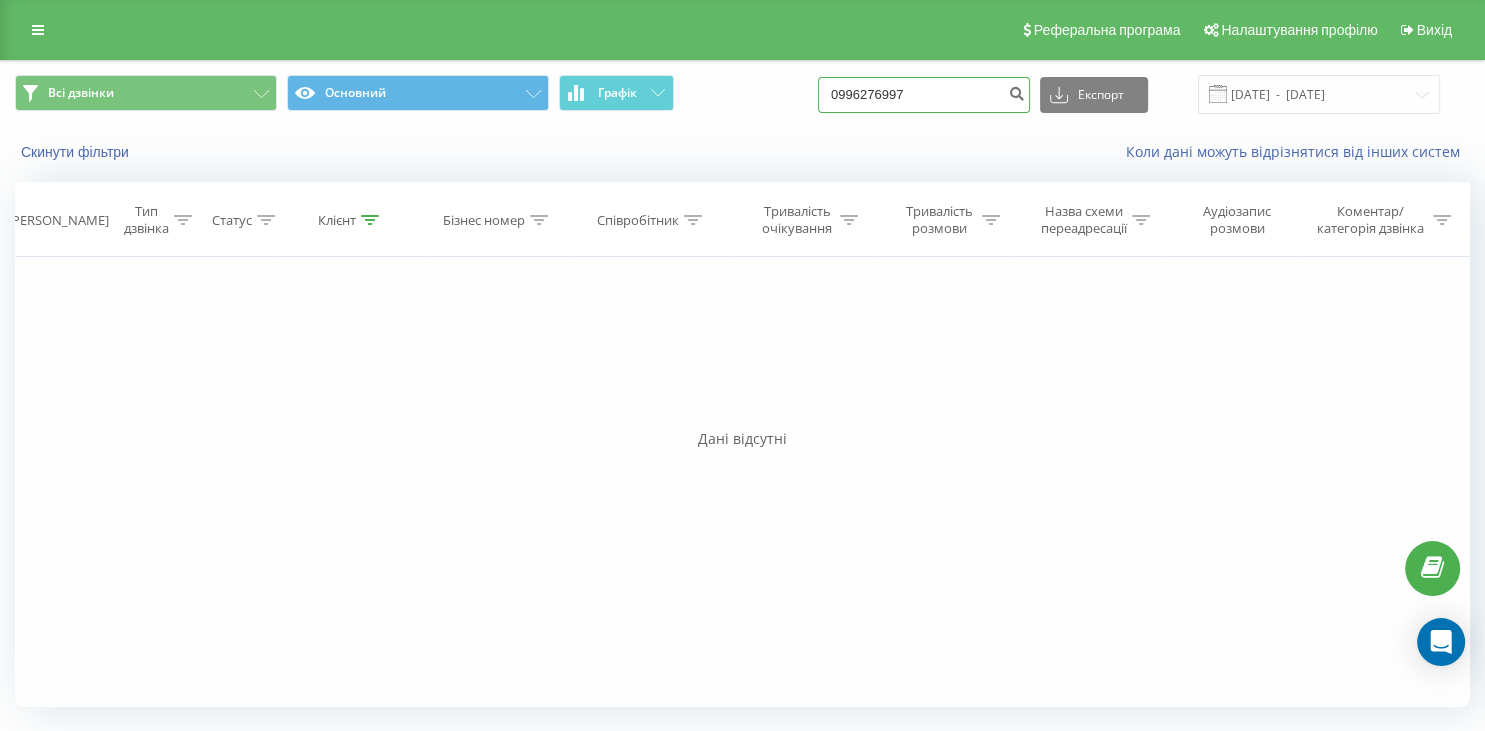 drag, startPoint x: 942, startPoint y: 90, endPoint x: 811, endPoint y: 94, distance: 131.06105 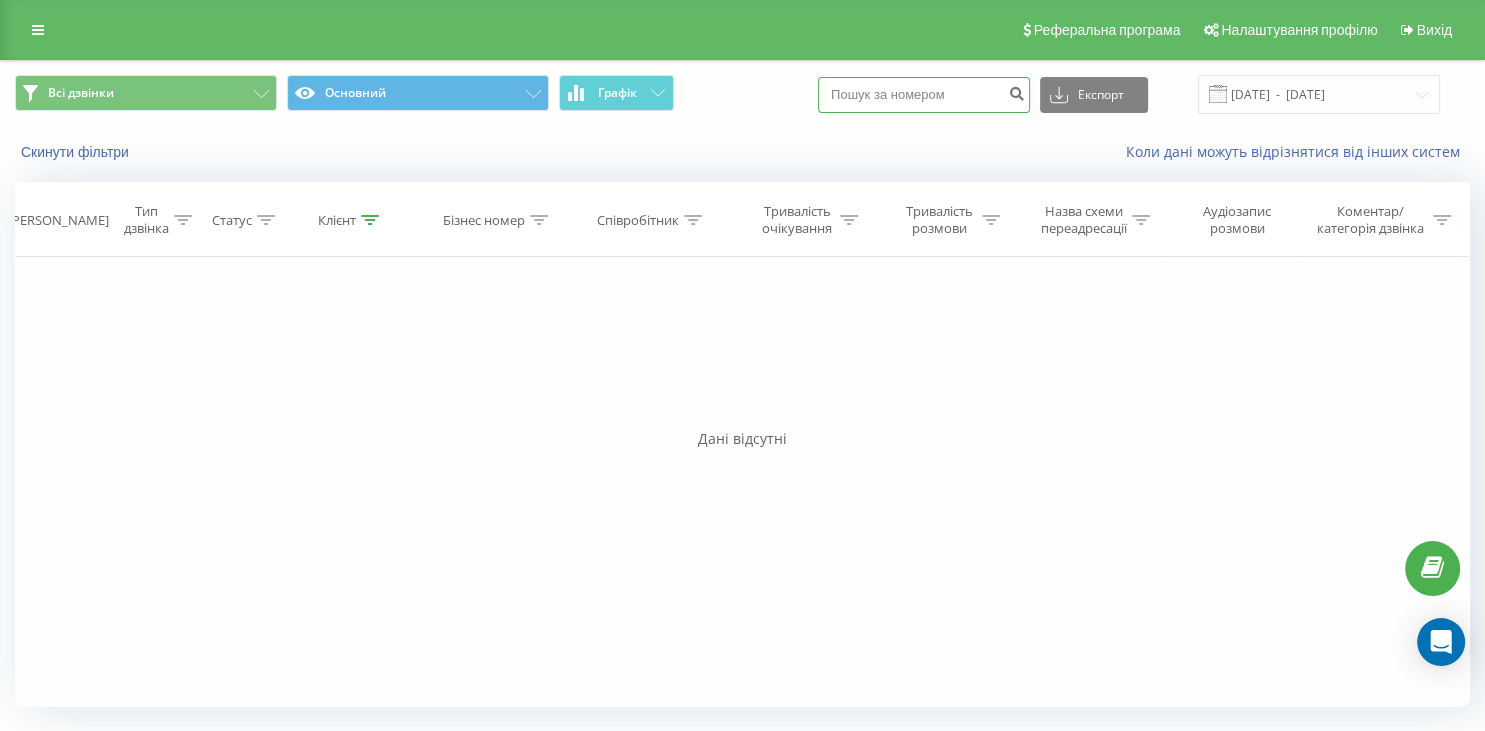 paste on "099 905 39 54" 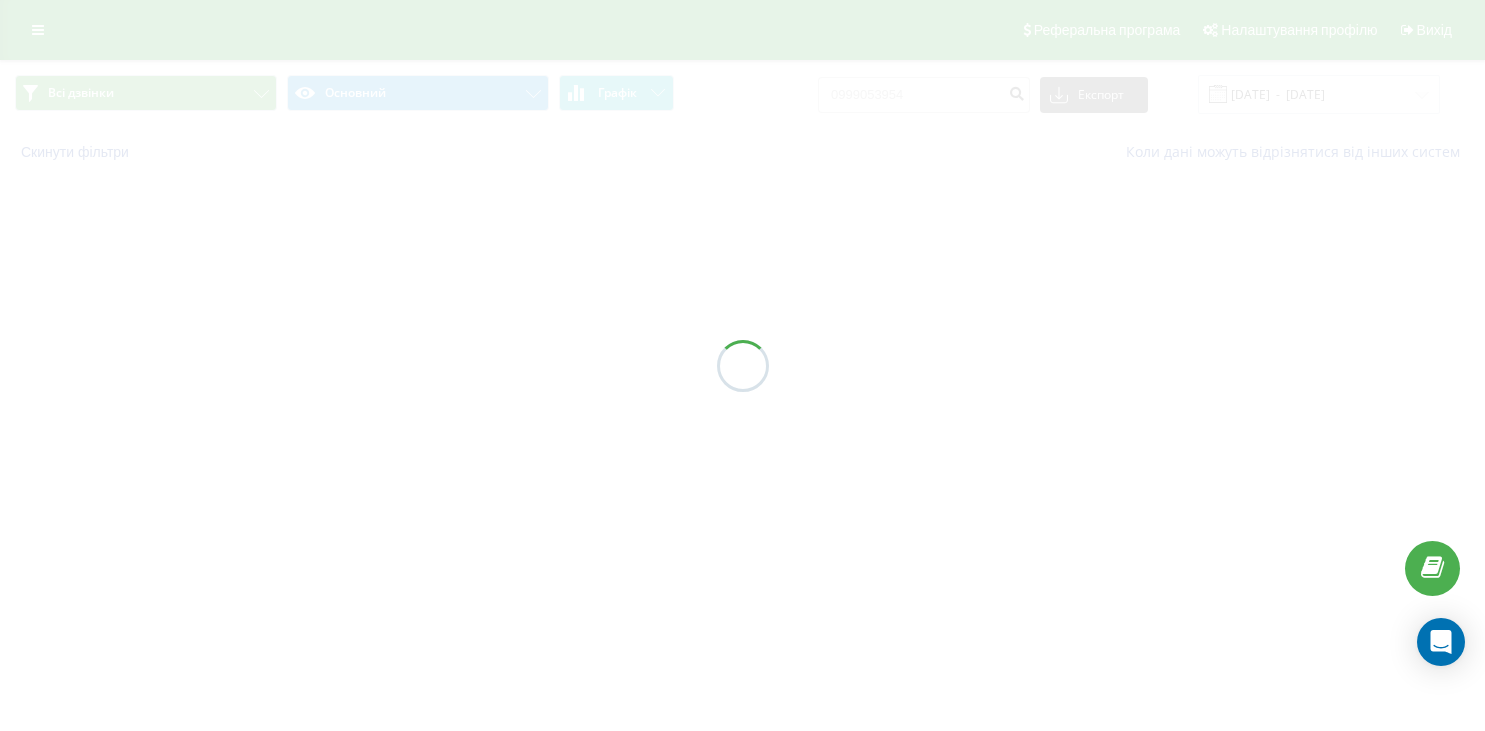 scroll, scrollTop: 0, scrollLeft: 0, axis: both 